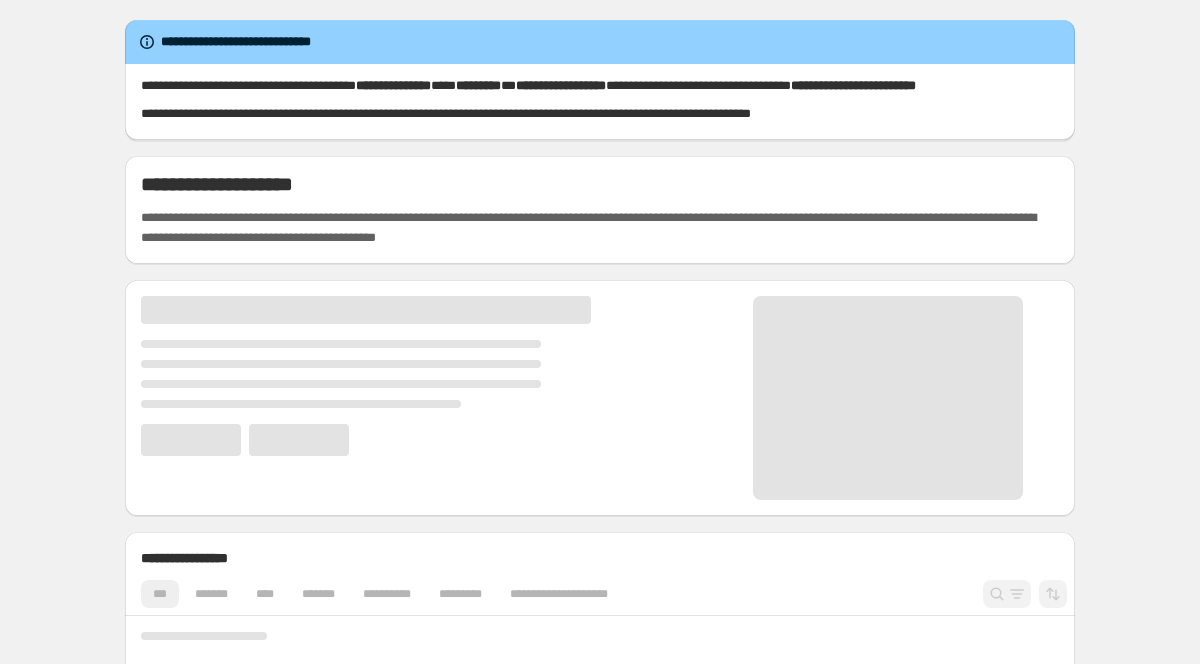 scroll, scrollTop: 0, scrollLeft: 0, axis: both 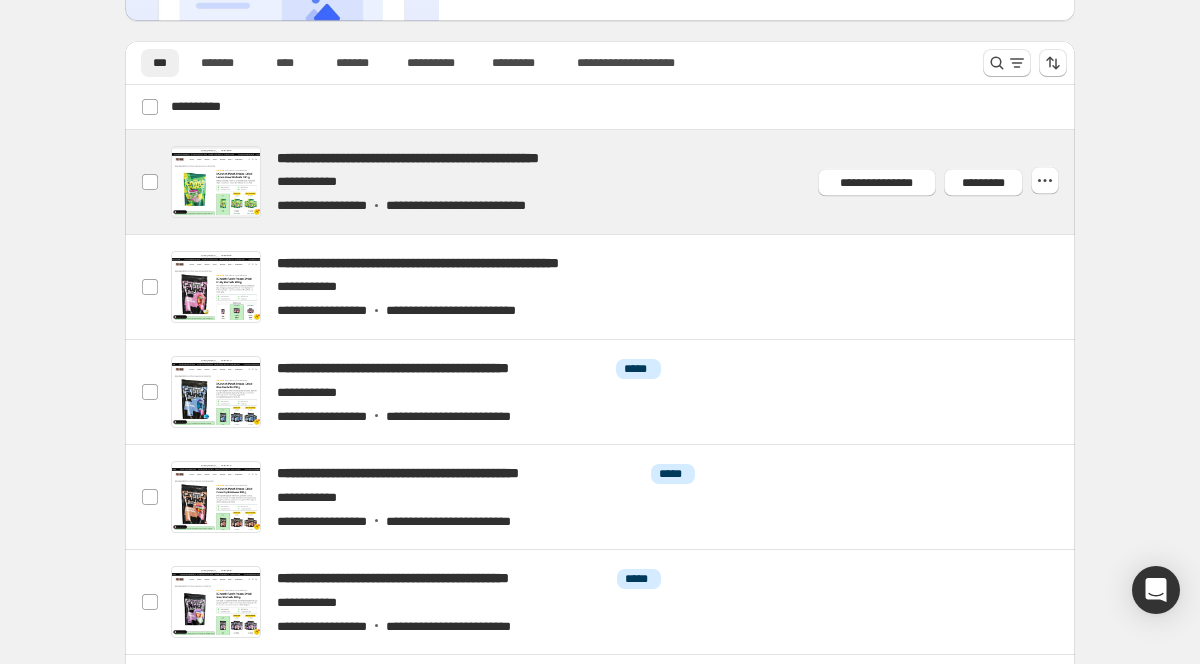 click at bounding box center (624, 182) 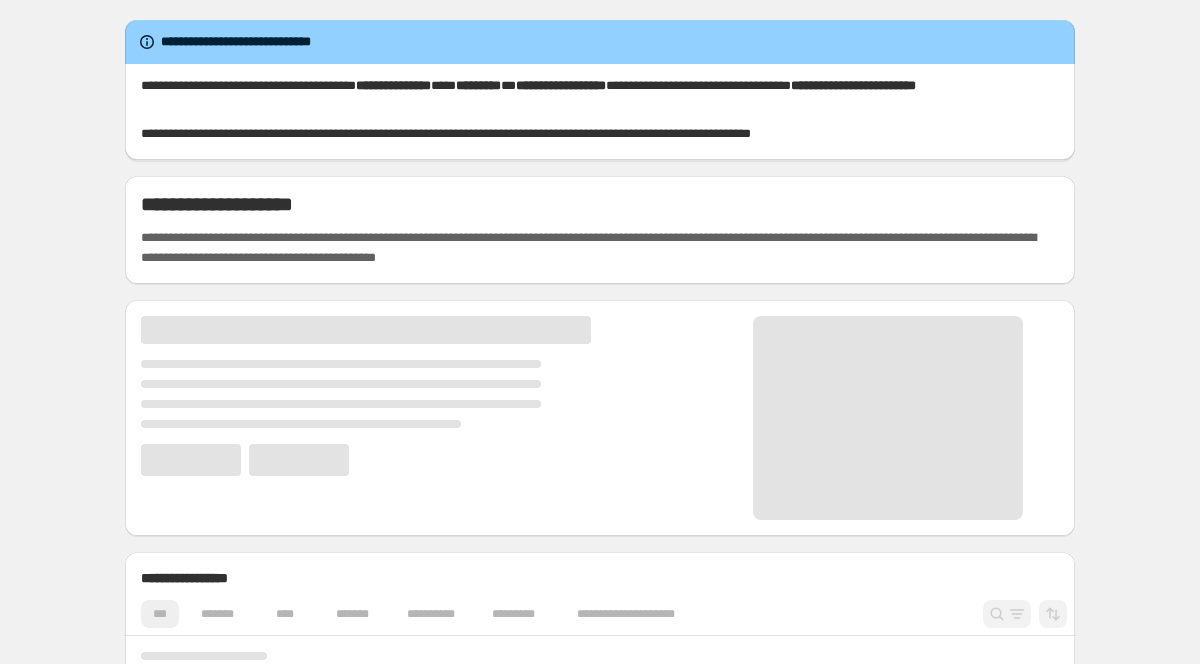 scroll, scrollTop: 0, scrollLeft: 0, axis: both 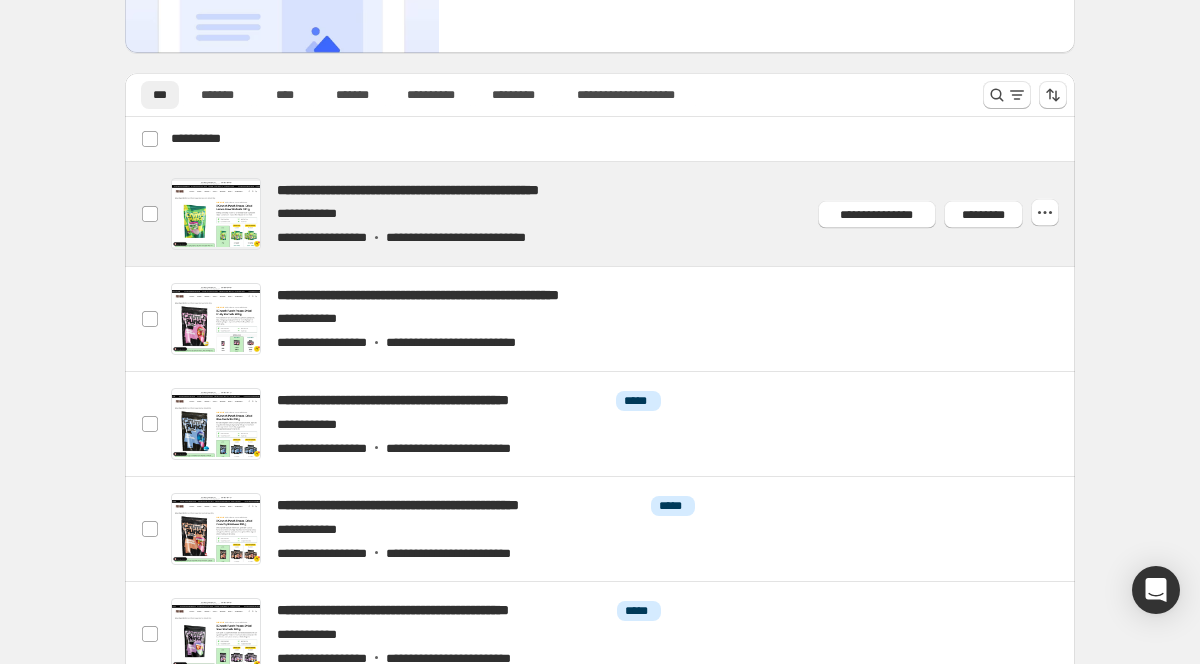 click at bounding box center [624, 214] 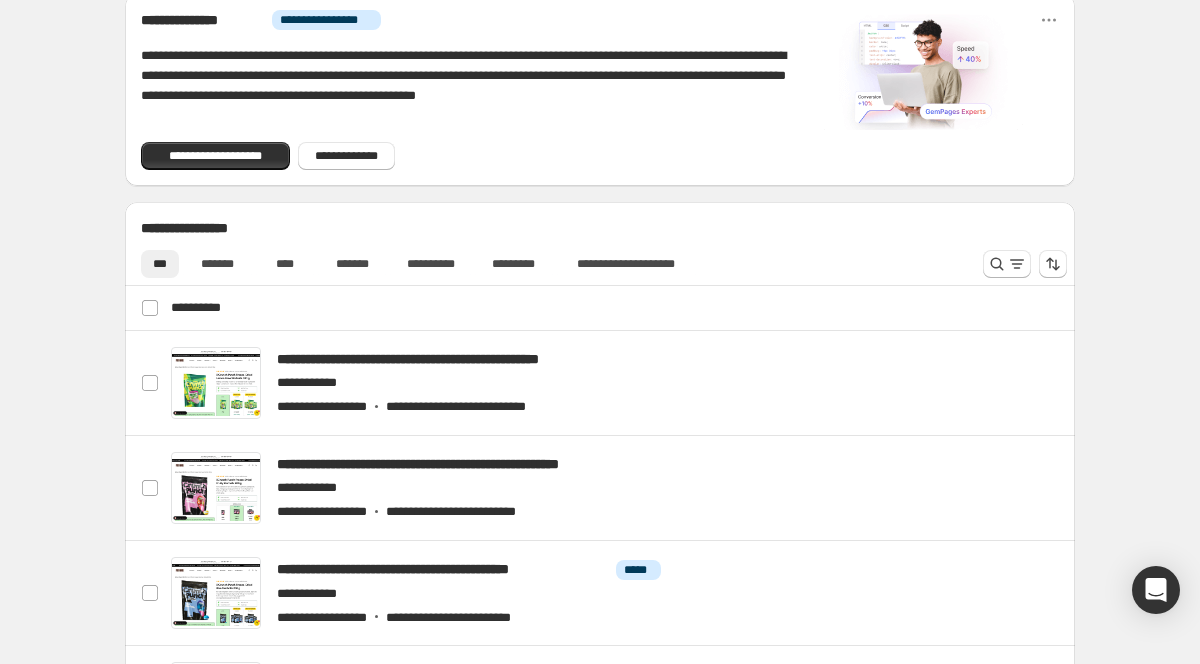 scroll, scrollTop: 729, scrollLeft: 0, axis: vertical 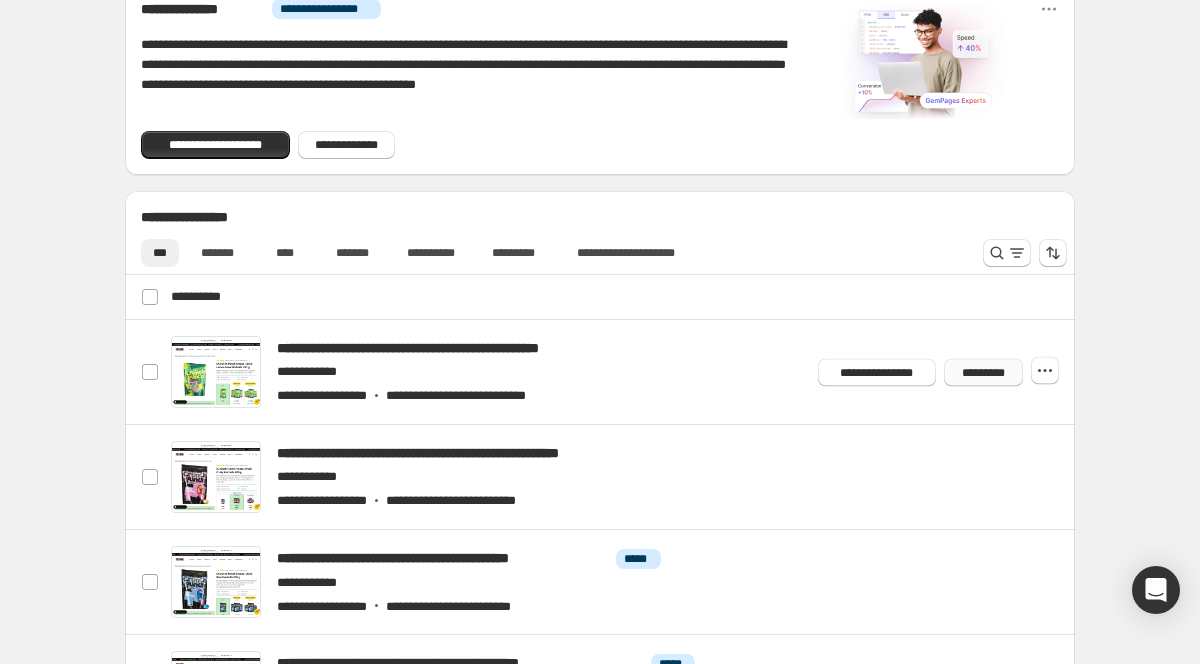 click on "*********" at bounding box center [983, 372] 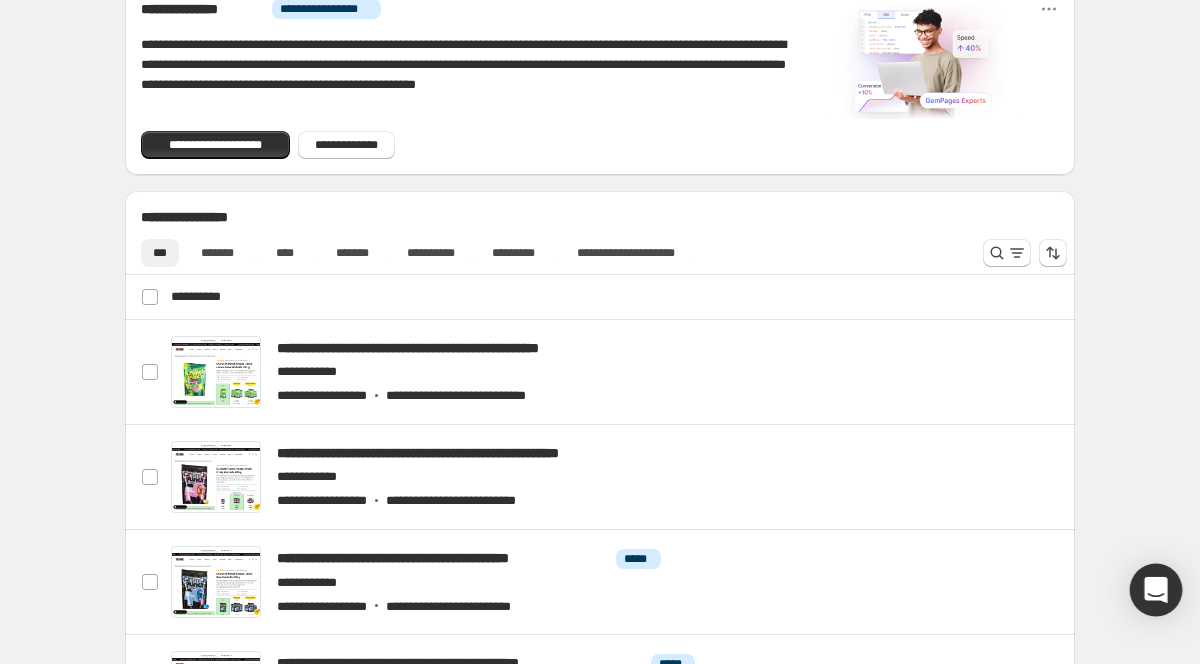 click 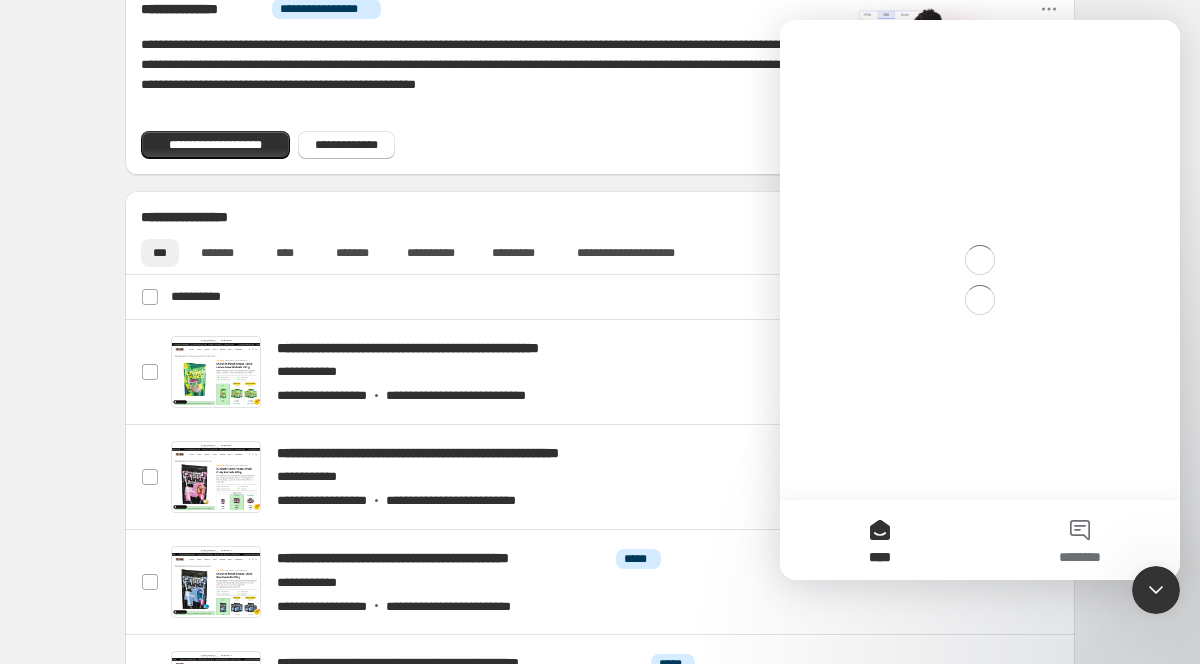 scroll, scrollTop: 0, scrollLeft: 0, axis: both 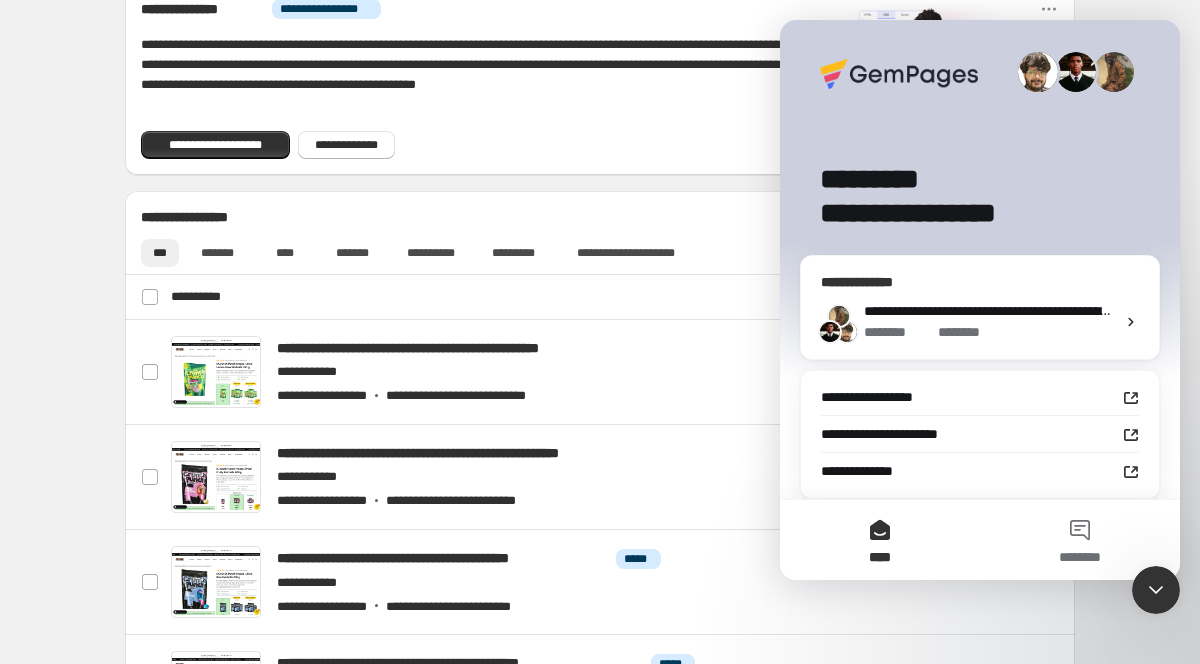 click on "**********" at bounding box center (1522, 311) 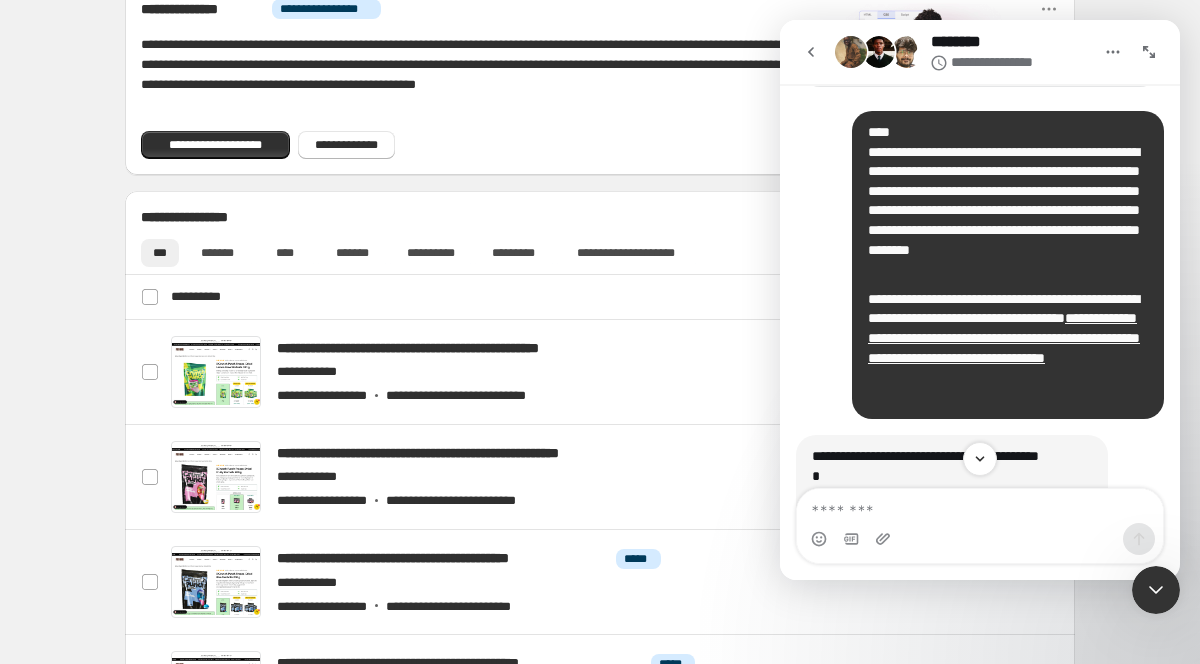 scroll, scrollTop: 582, scrollLeft: 0, axis: vertical 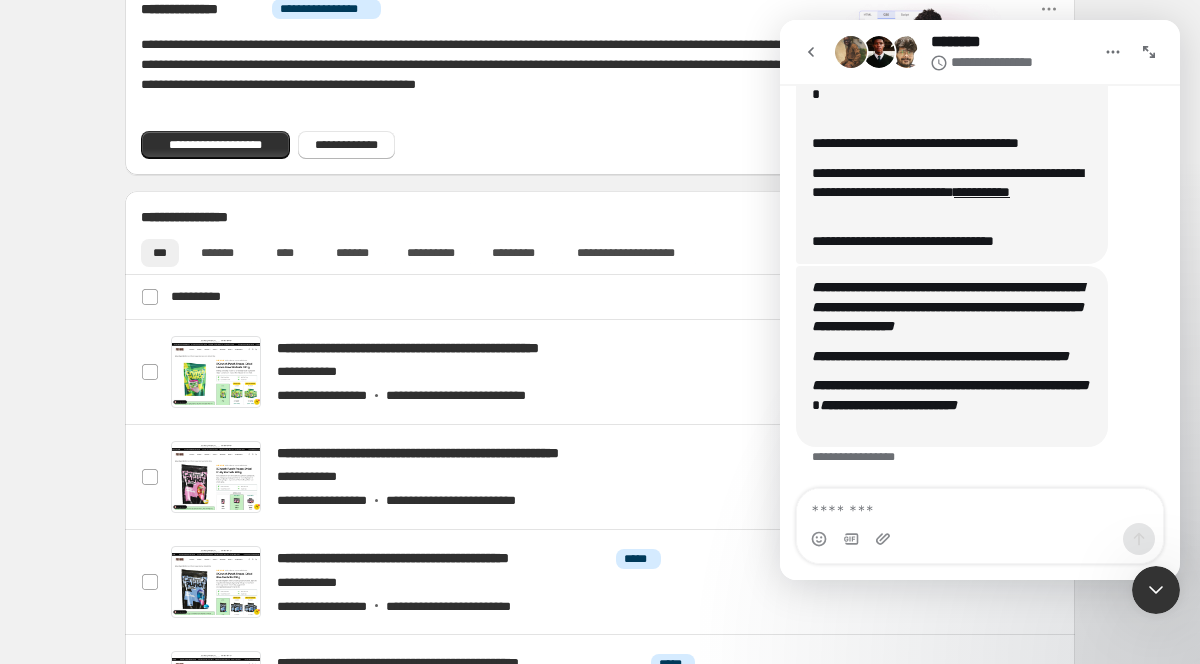 click at bounding box center (980, 506) 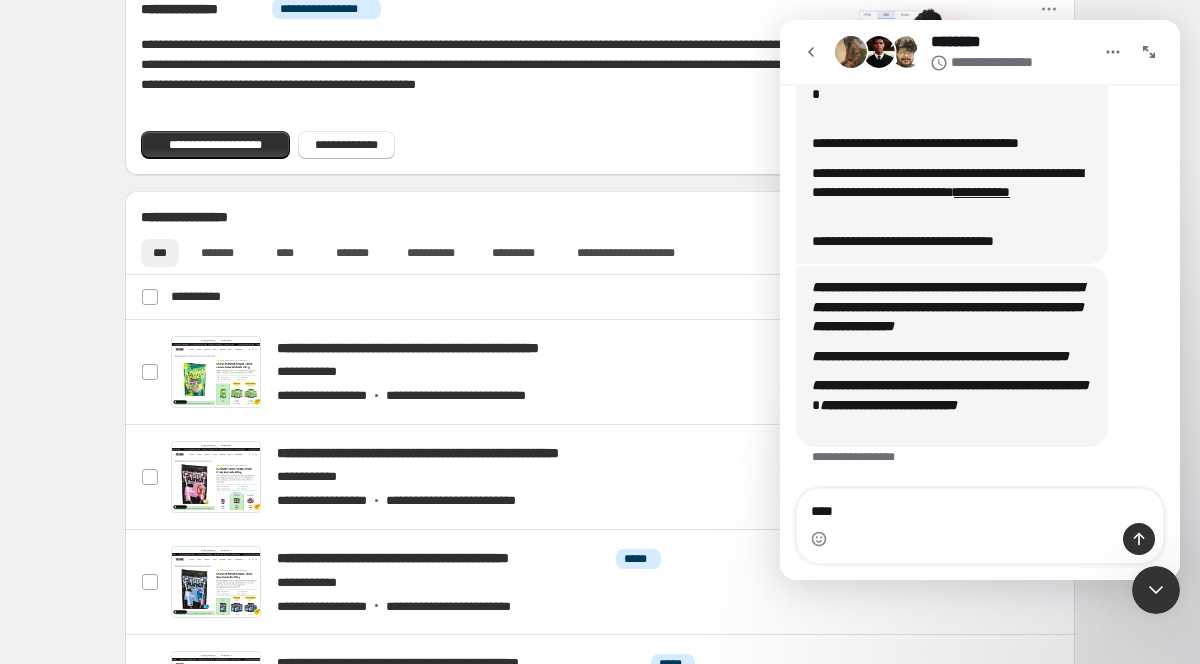 type on "*****" 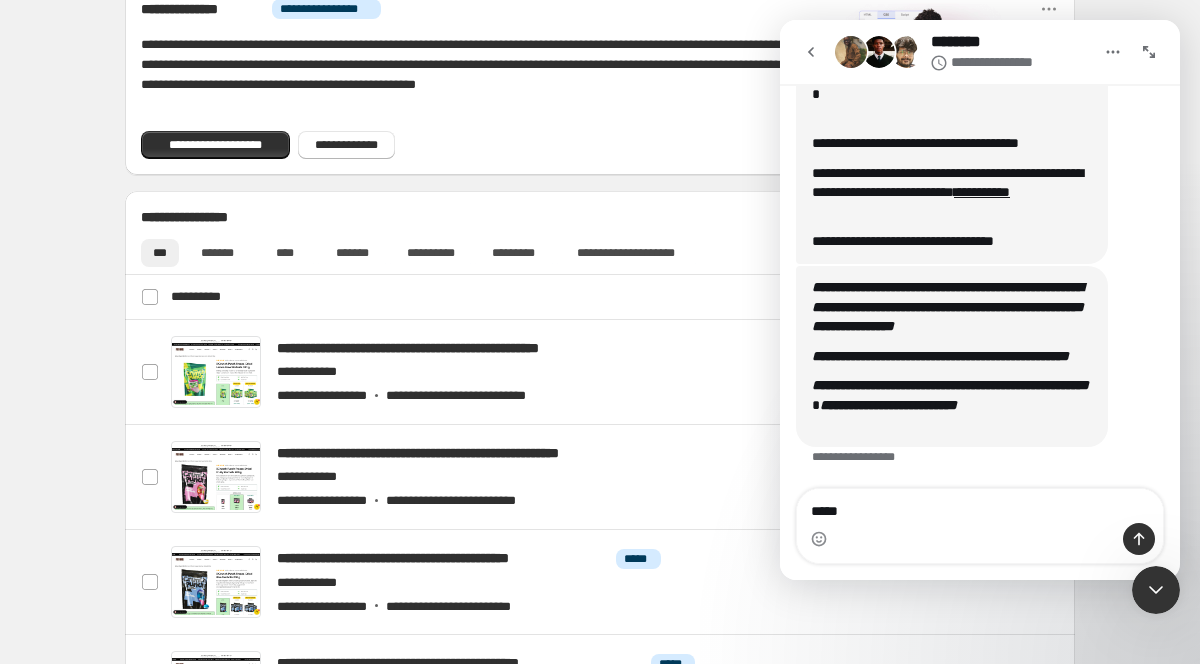 type 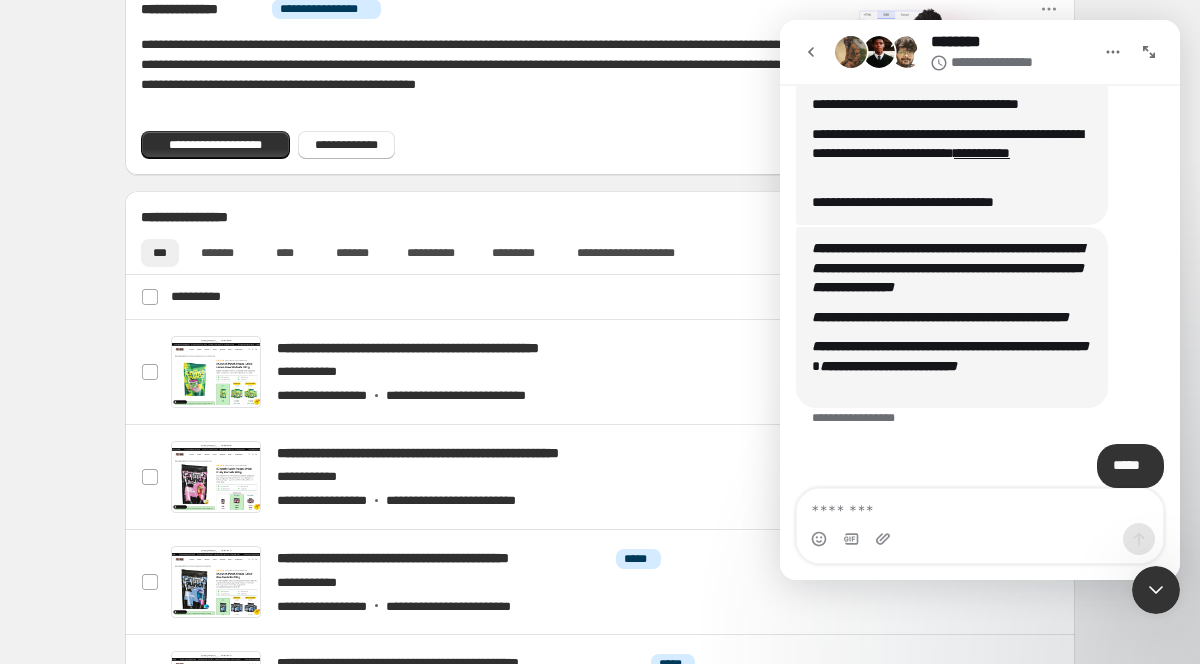 scroll, scrollTop: 642, scrollLeft: 0, axis: vertical 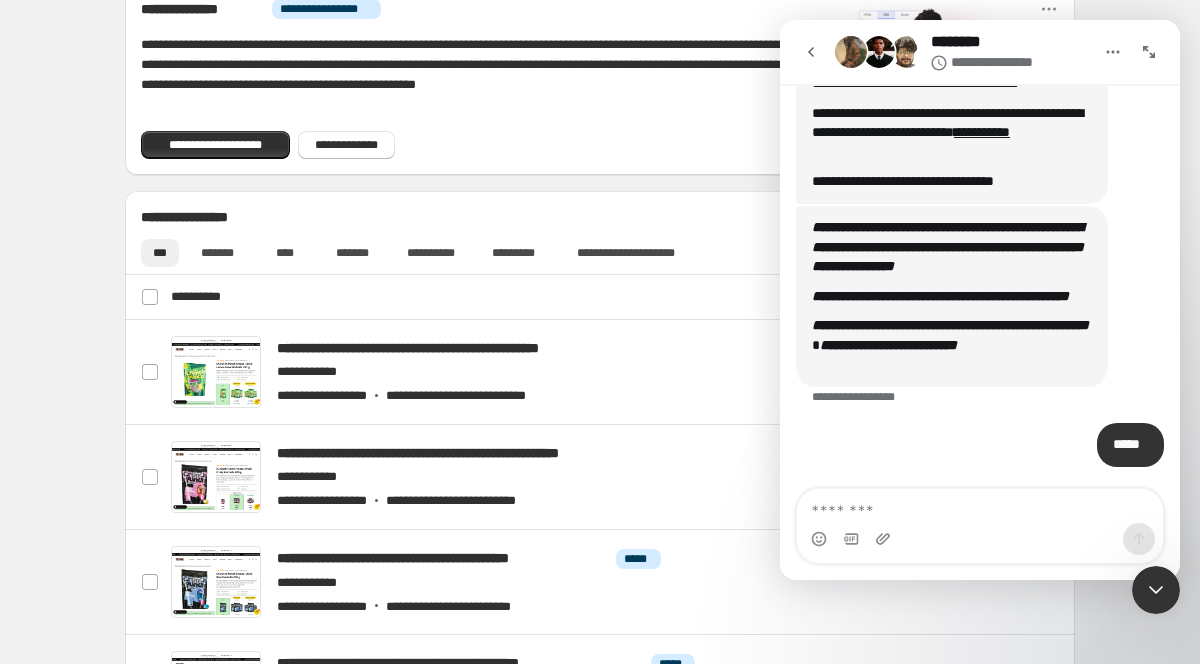 click 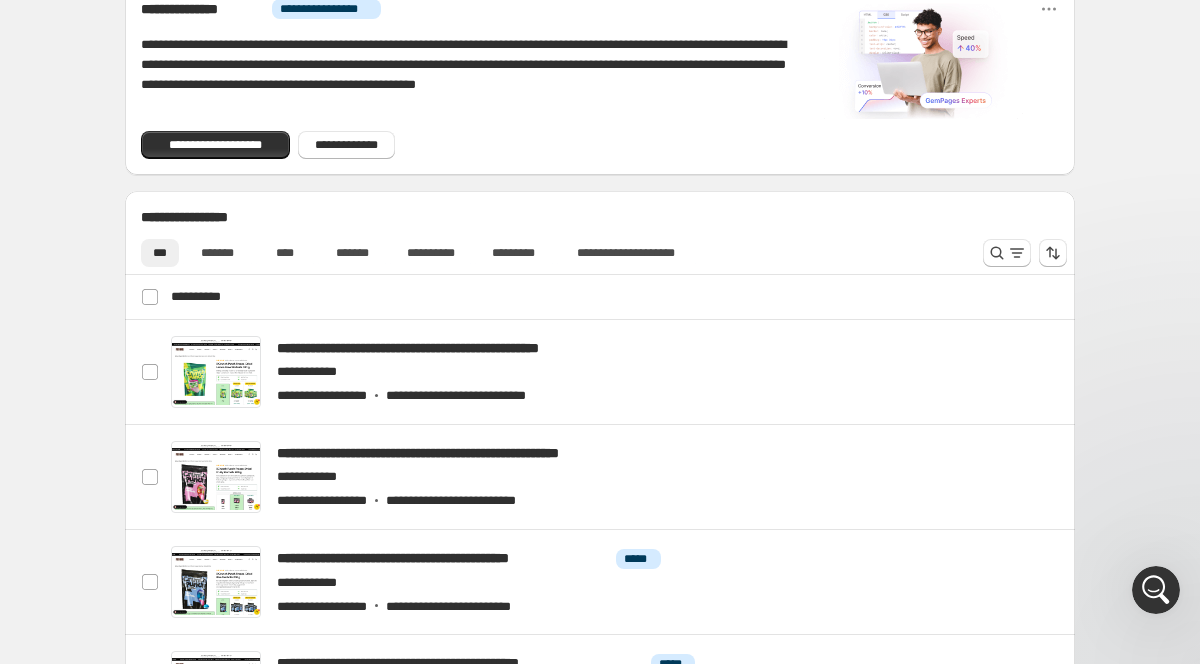 scroll, scrollTop: 0, scrollLeft: 0, axis: both 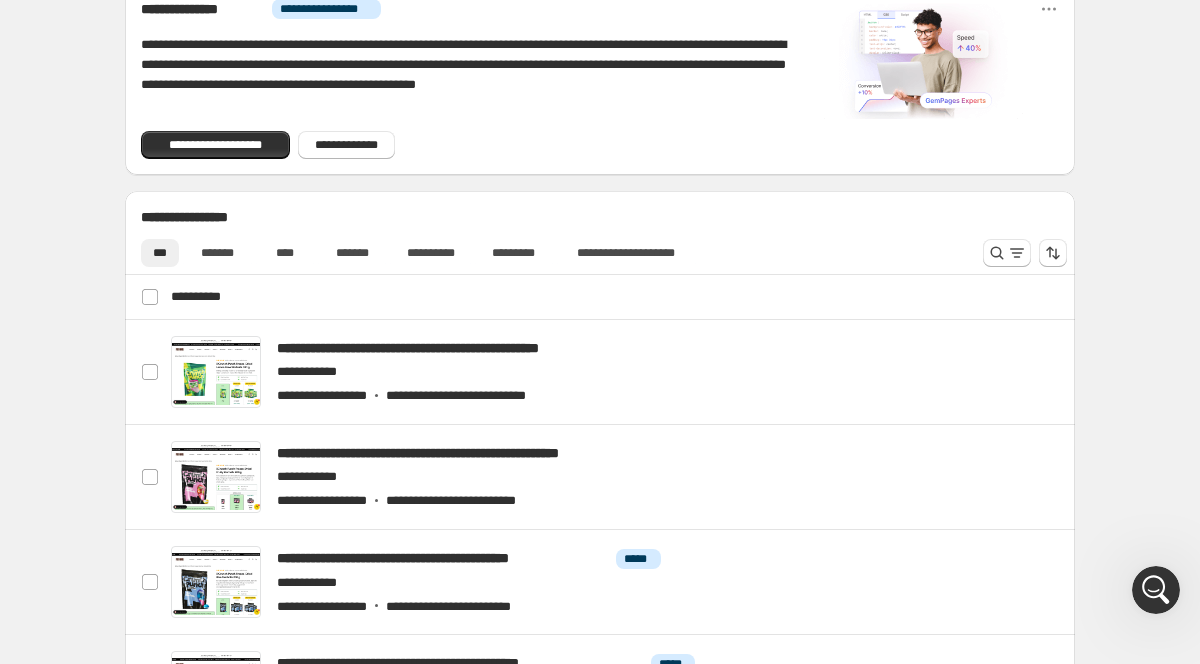 click 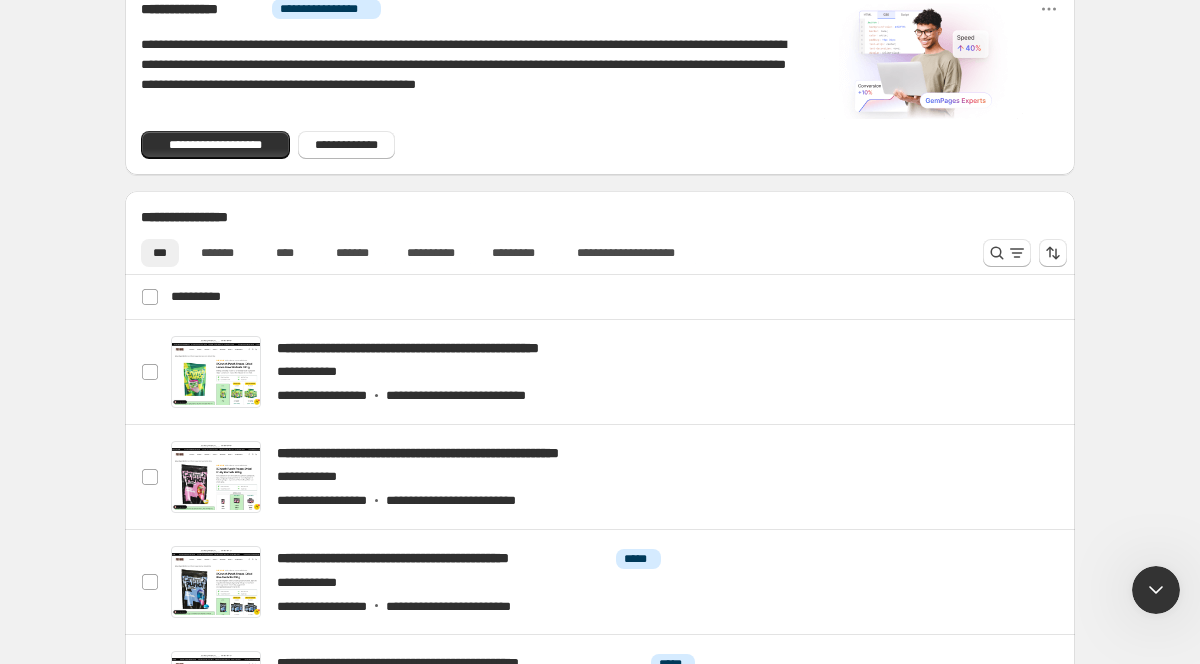 scroll, scrollTop: 0, scrollLeft: 0, axis: both 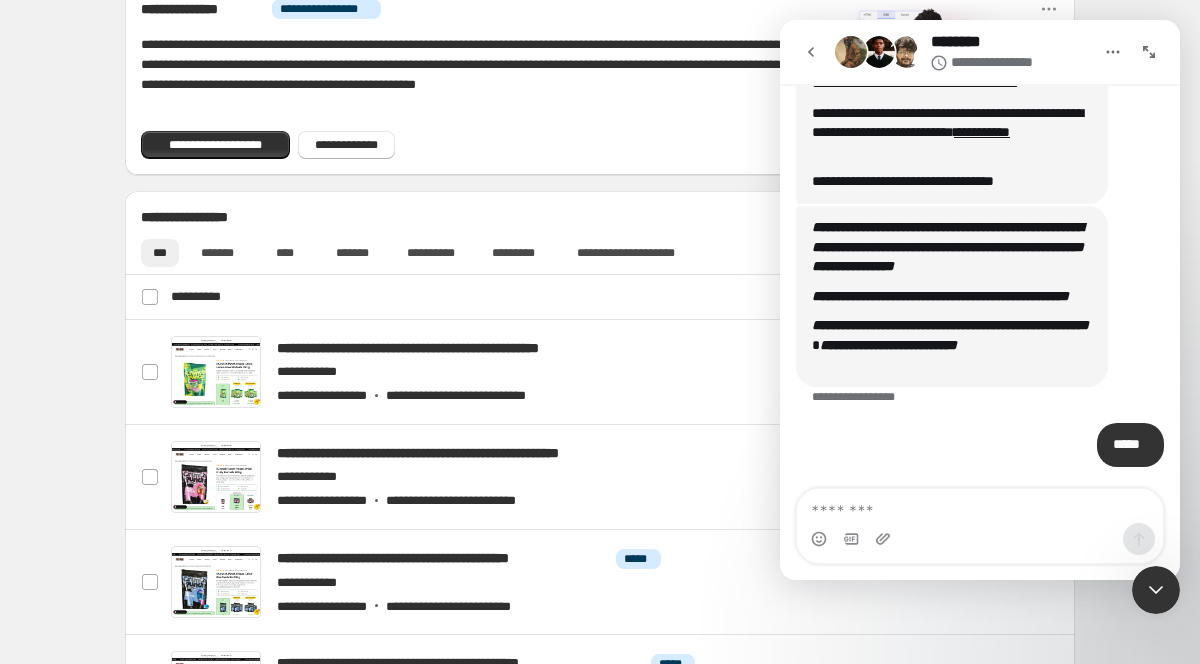 click at bounding box center [1156, 590] 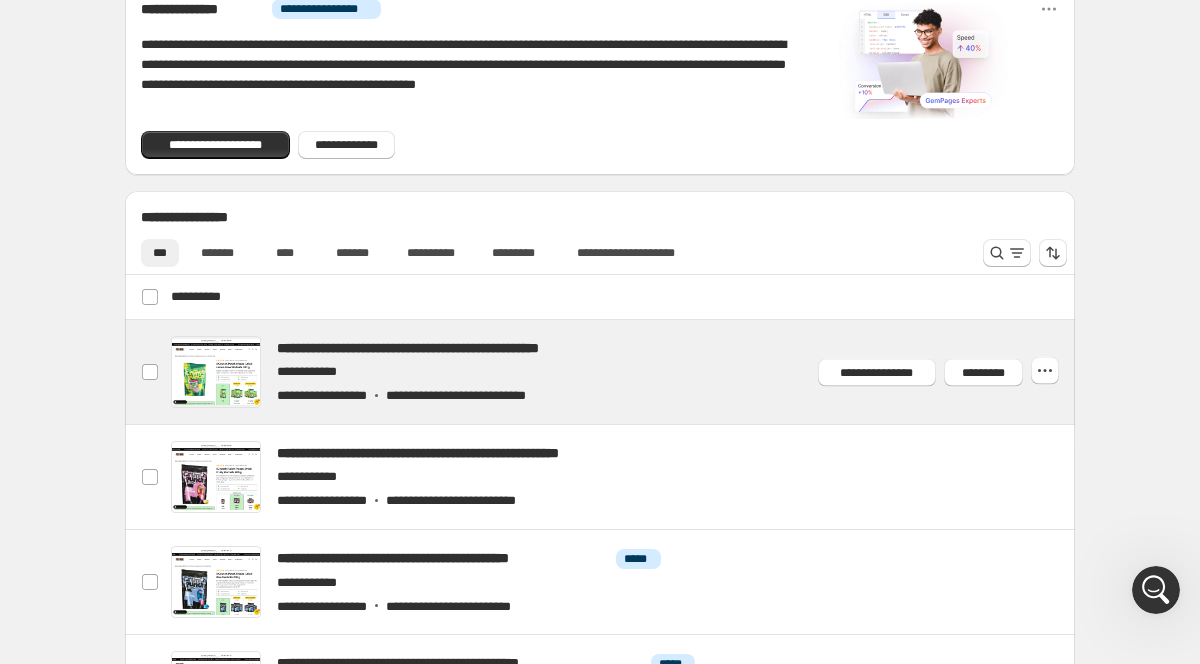 click at bounding box center (624, 372) 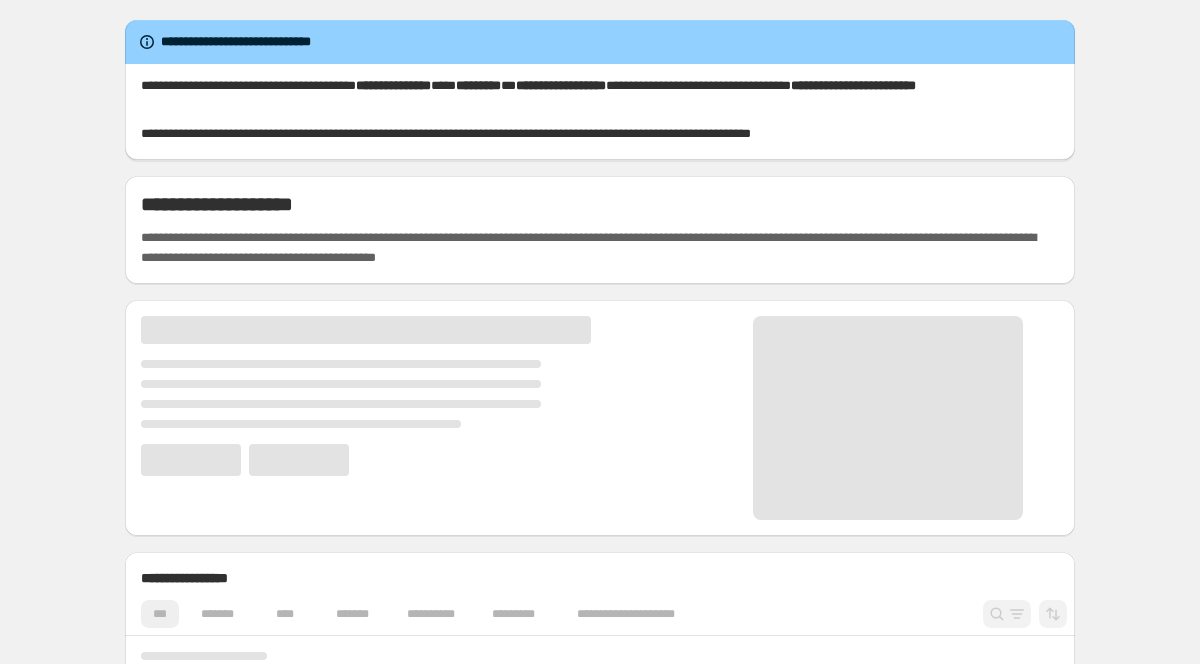 scroll, scrollTop: 0, scrollLeft: 0, axis: both 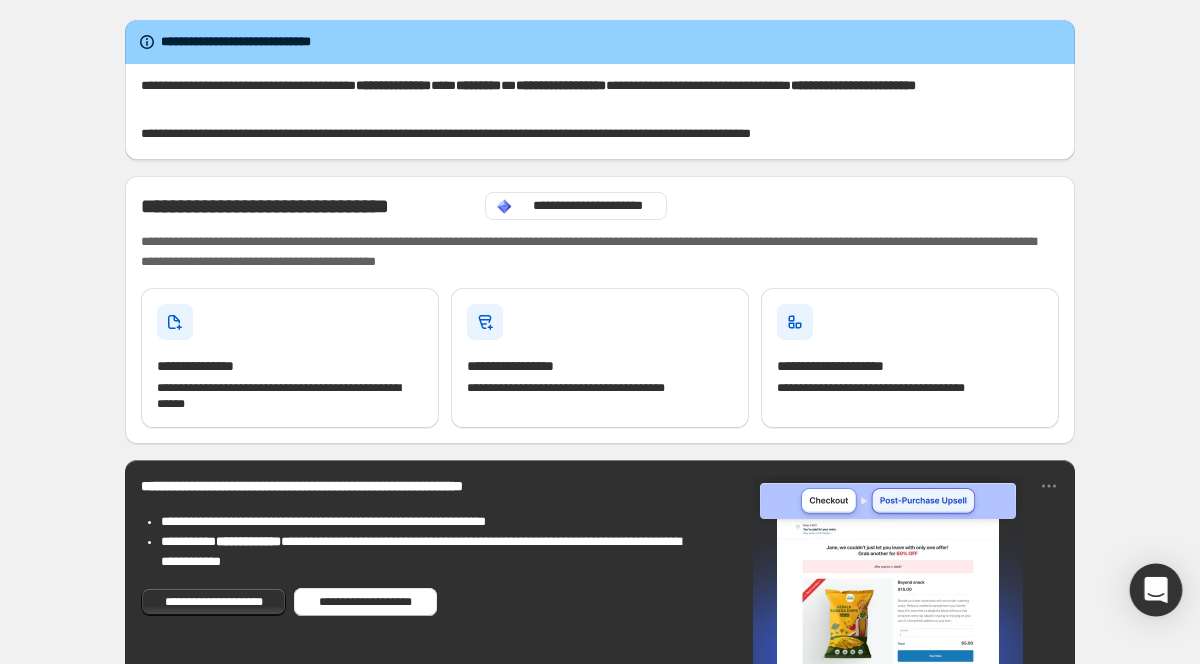 click at bounding box center (1156, 590) 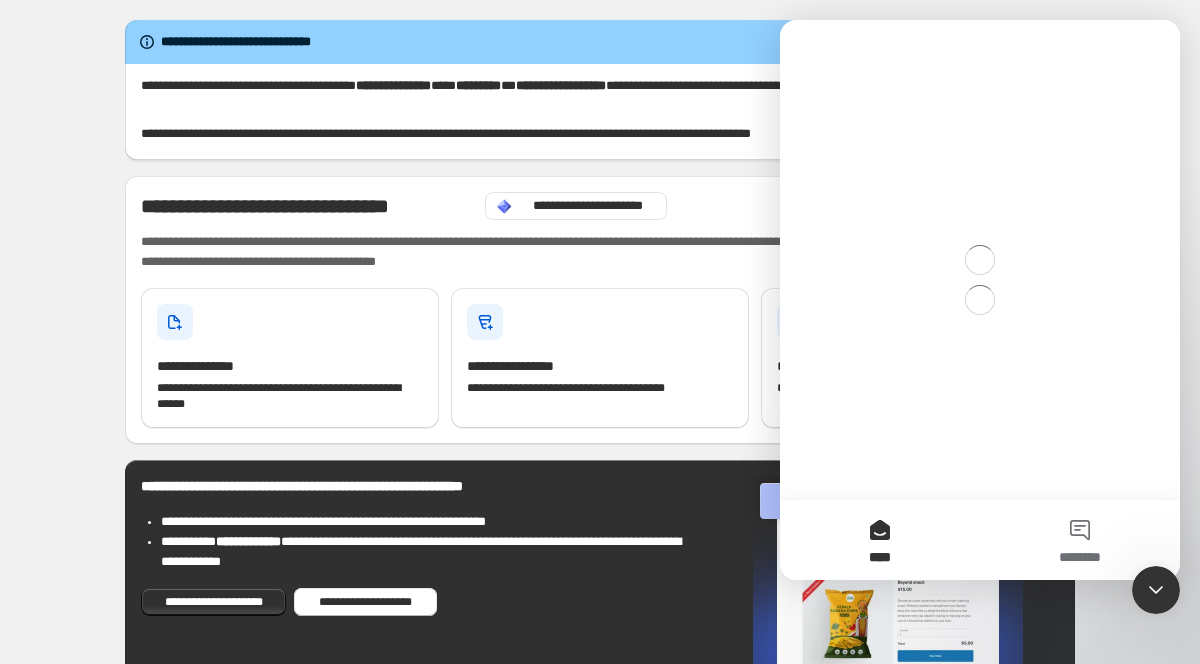scroll, scrollTop: 0, scrollLeft: 0, axis: both 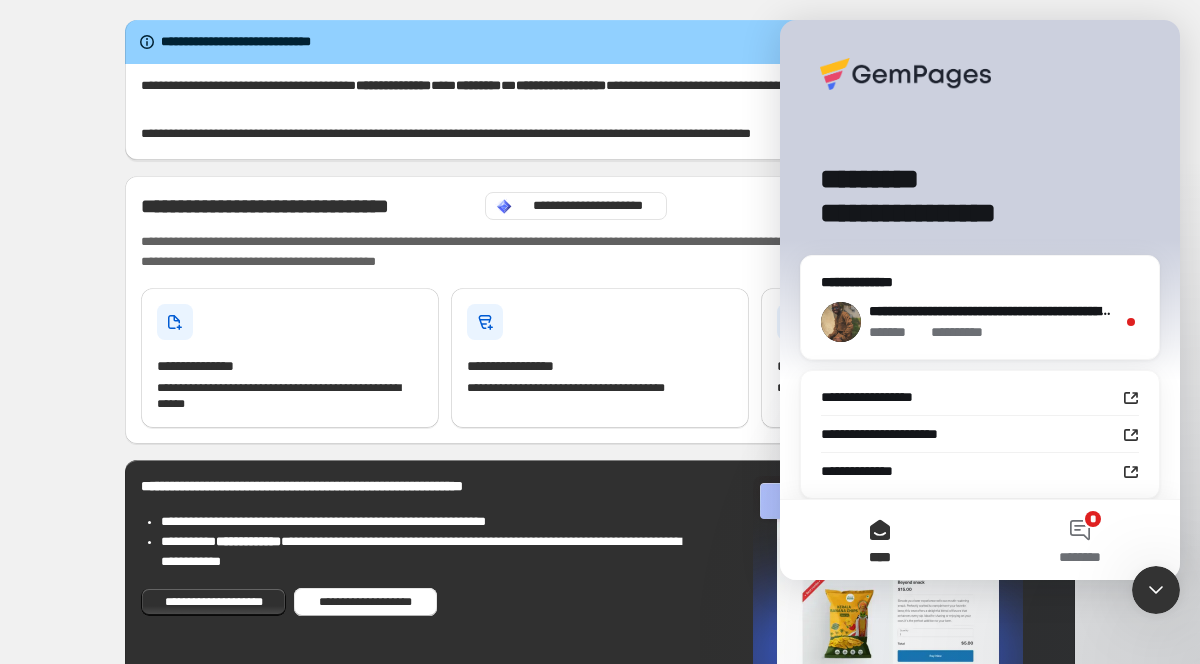 click on "**********" at bounding box center (980, 322) 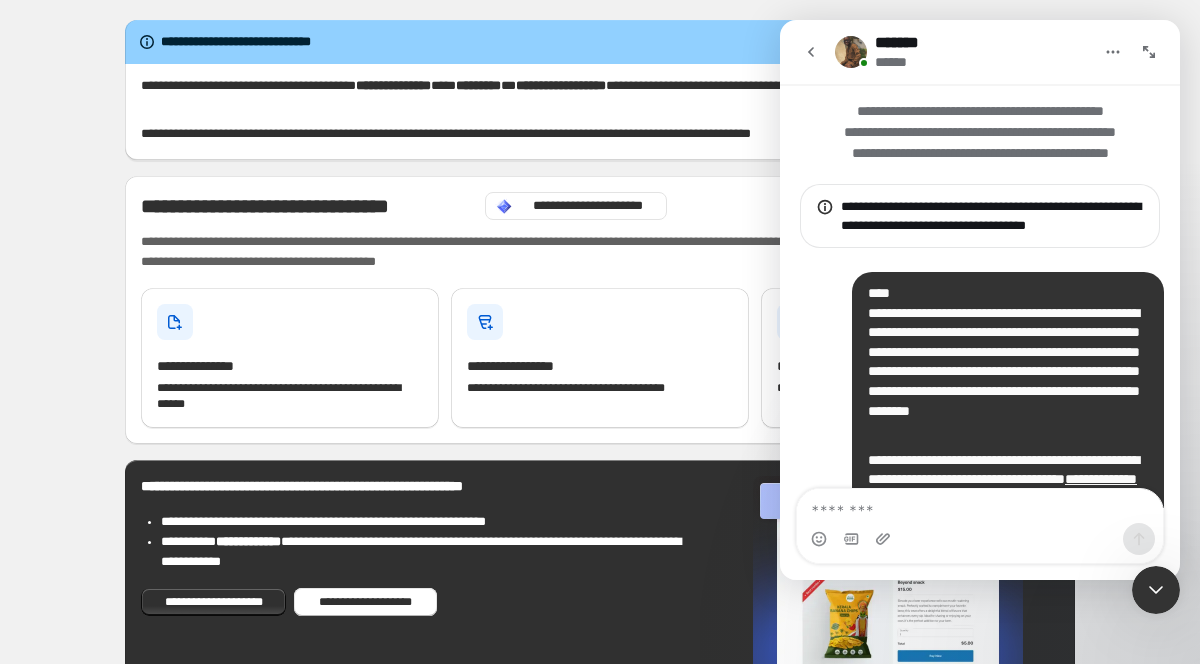 scroll, scrollTop: 219, scrollLeft: 0, axis: vertical 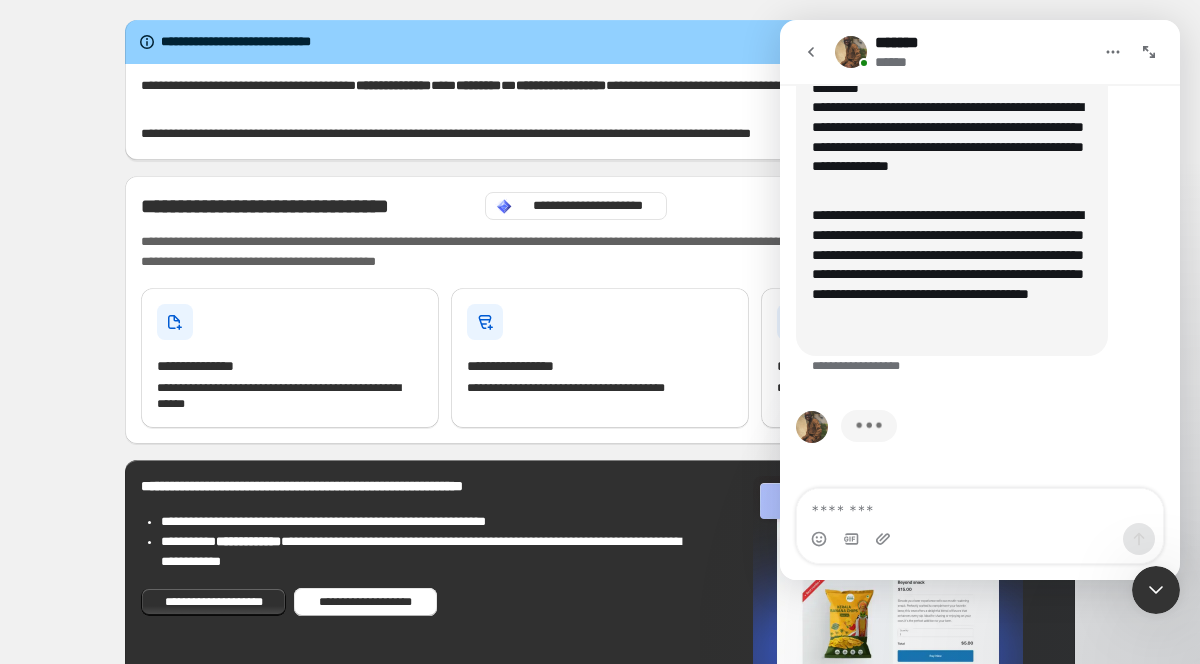 click at bounding box center [980, 506] 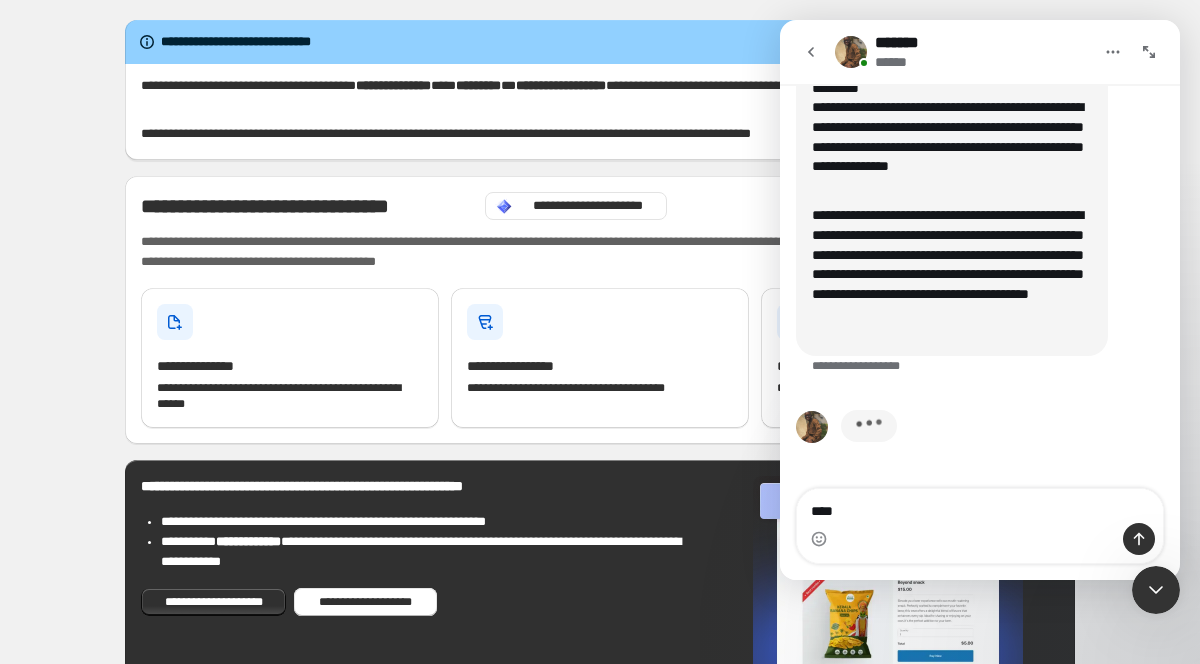 type on "****" 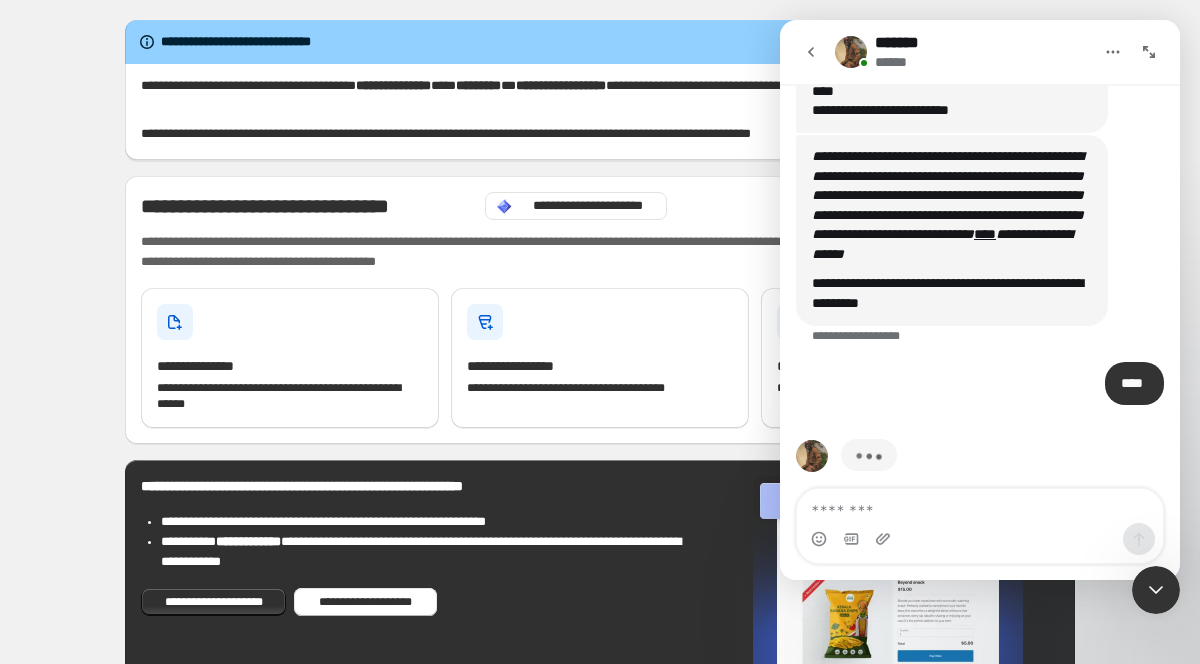 scroll, scrollTop: 1400, scrollLeft: 0, axis: vertical 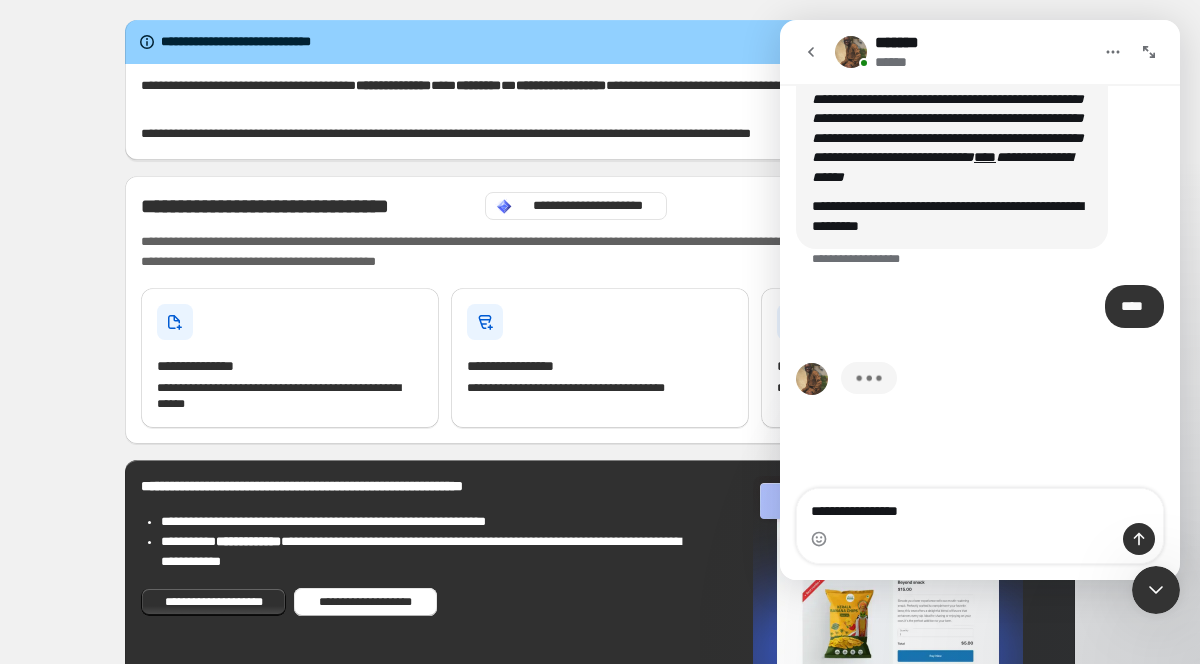 type on "**********" 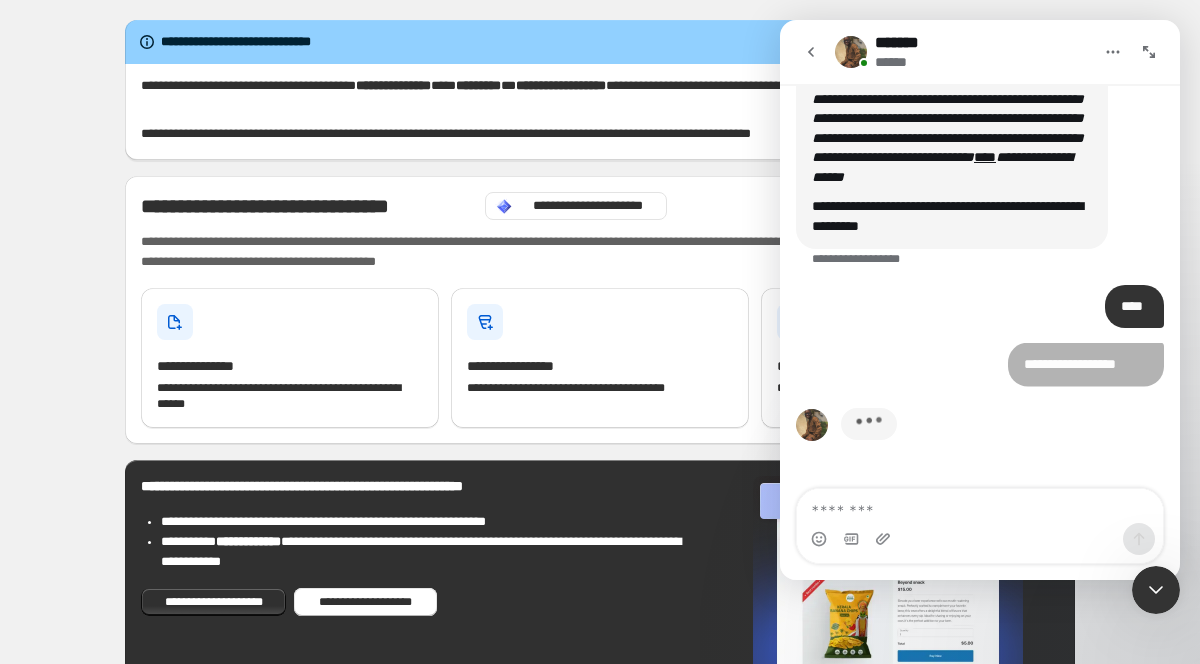 scroll, scrollTop: 1445, scrollLeft: 0, axis: vertical 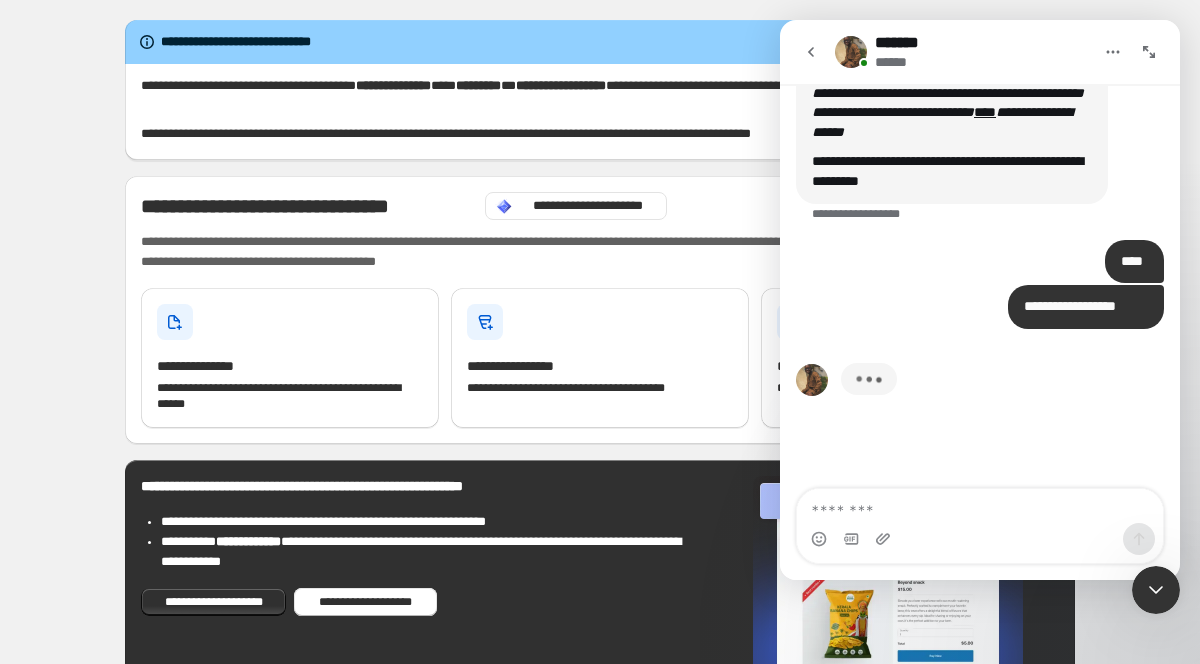 click at bounding box center [851, 52] 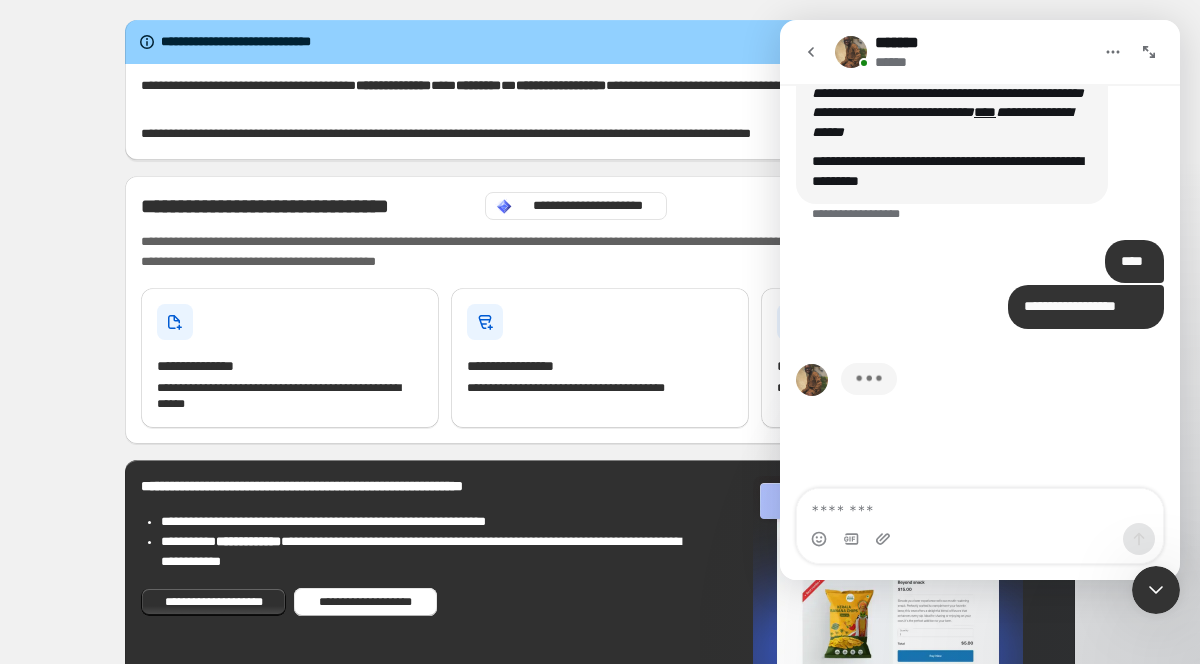 click on "******" at bounding box center (980, 391) 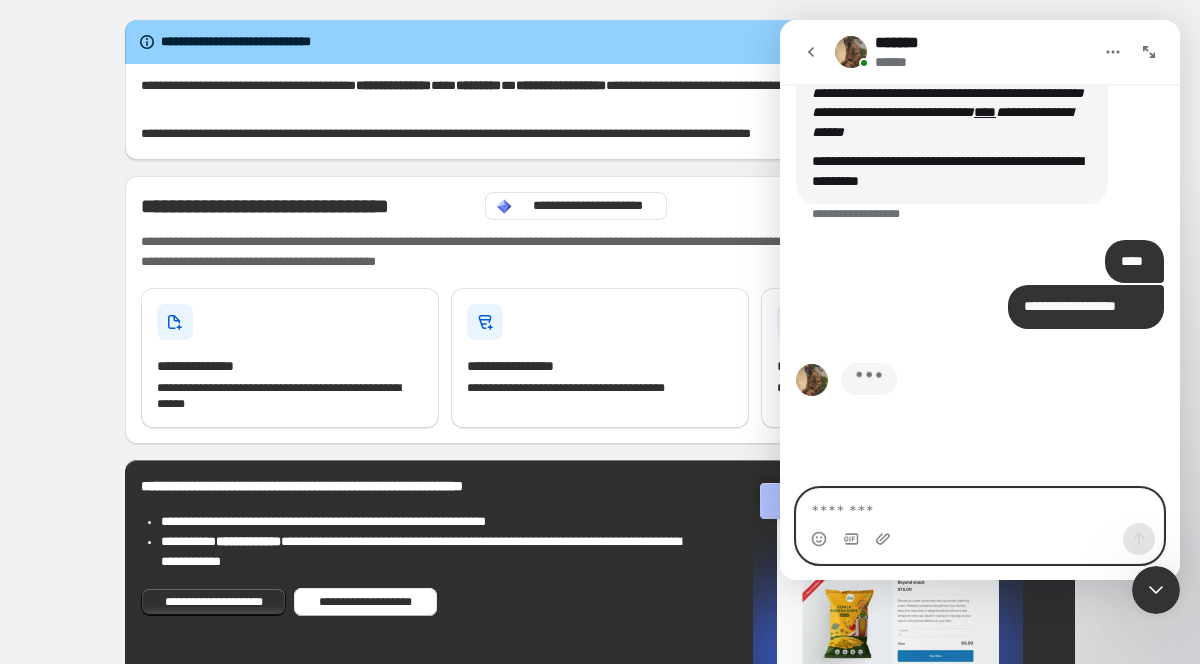 click at bounding box center [980, 506] 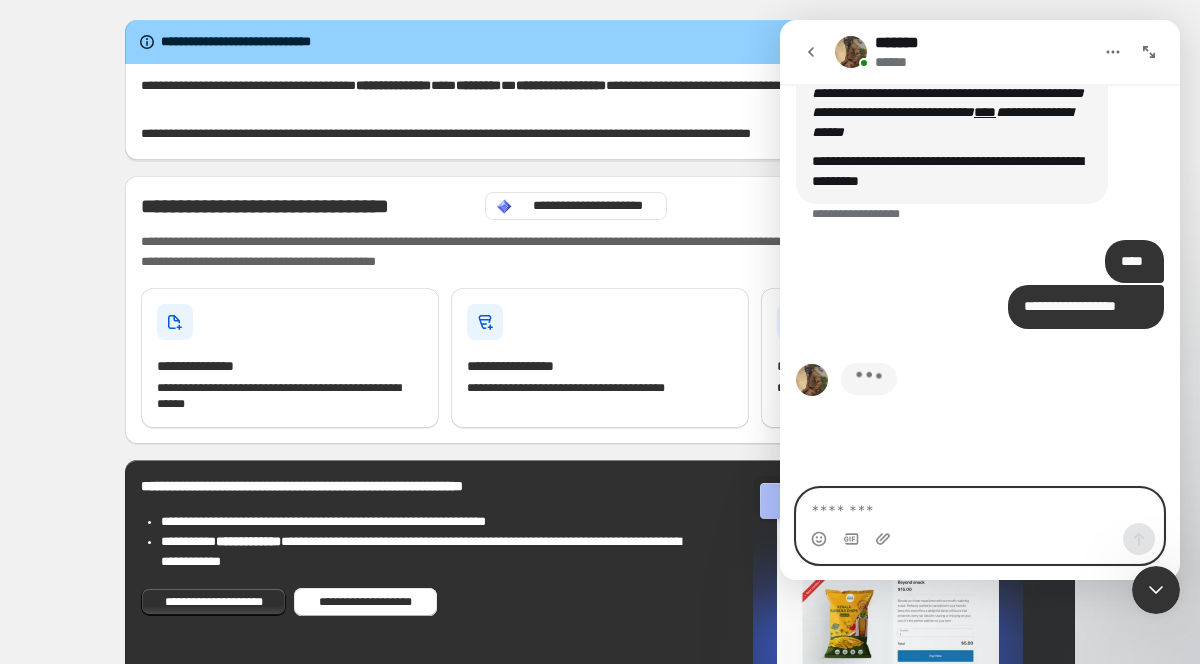 click at bounding box center (980, 506) 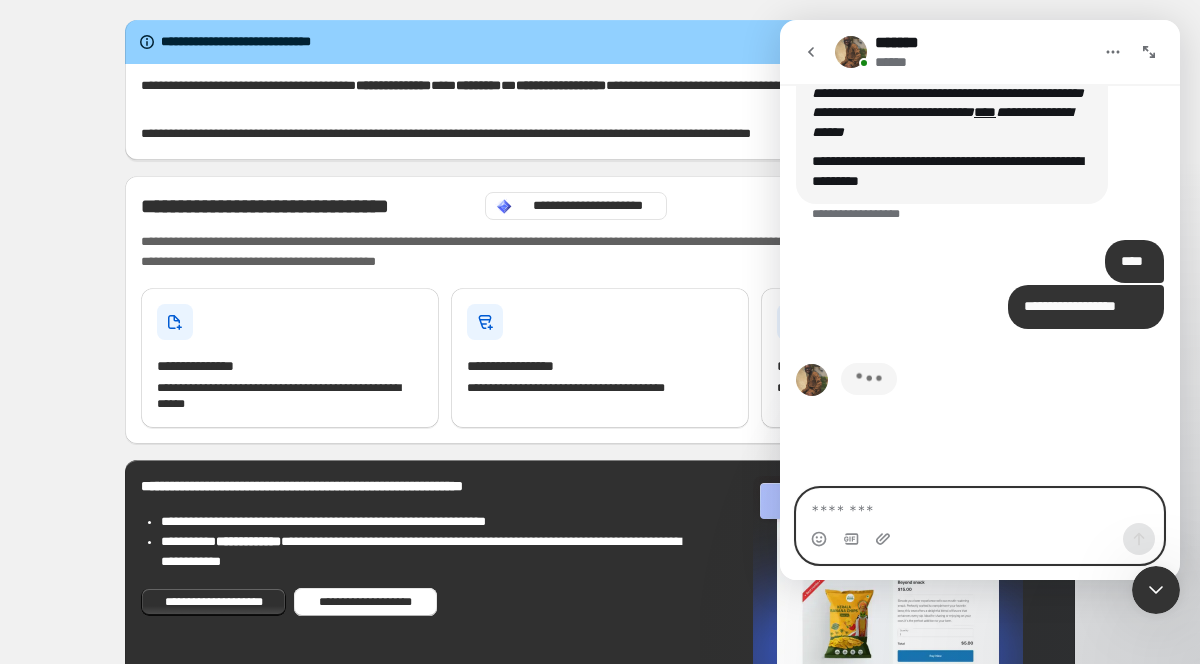 click at bounding box center [980, 506] 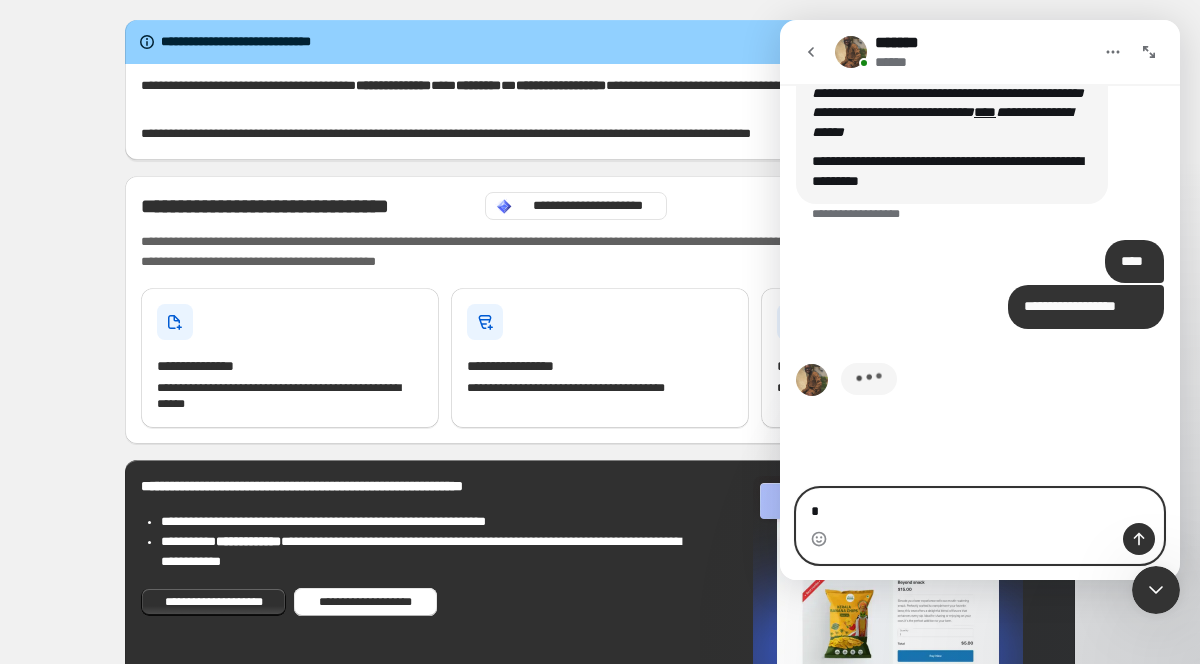 type on "*" 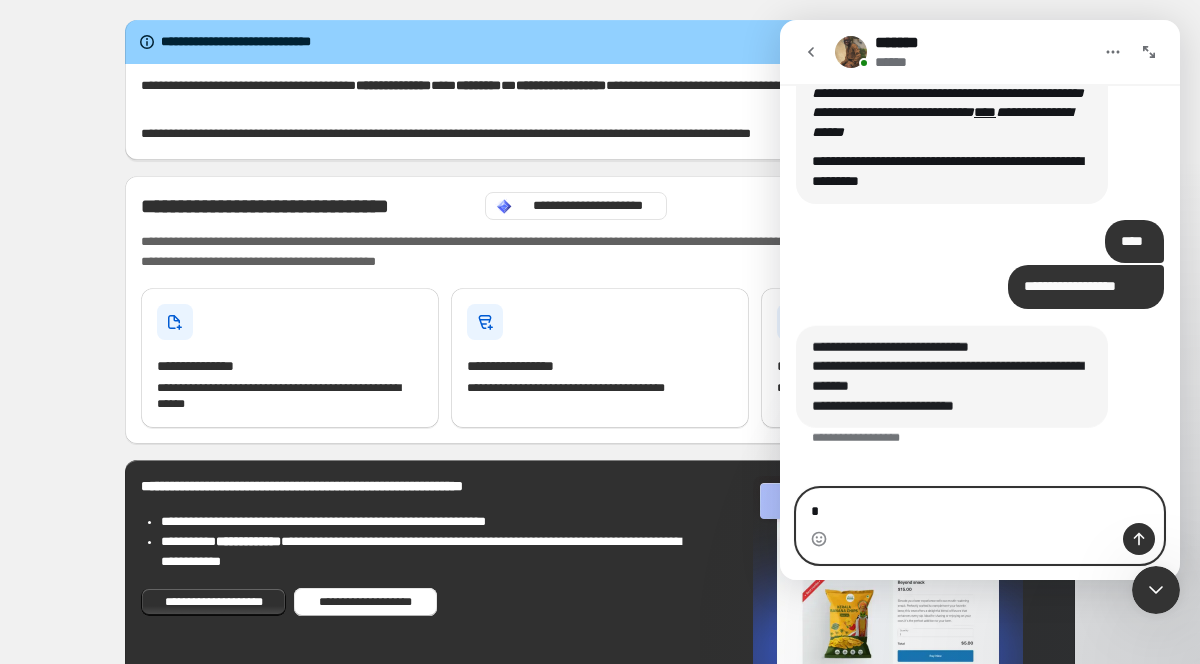 scroll, scrollTop: 1487, scrollLeft: 0, axis: vertical 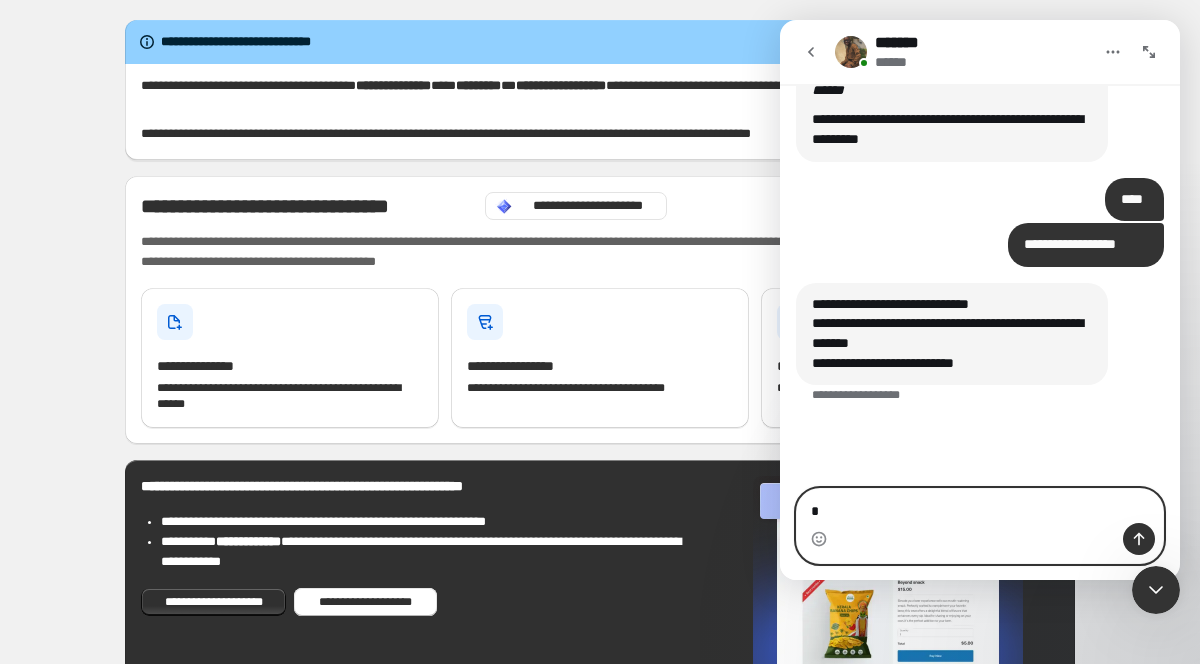click on "*" at bounding box center (980, 506) 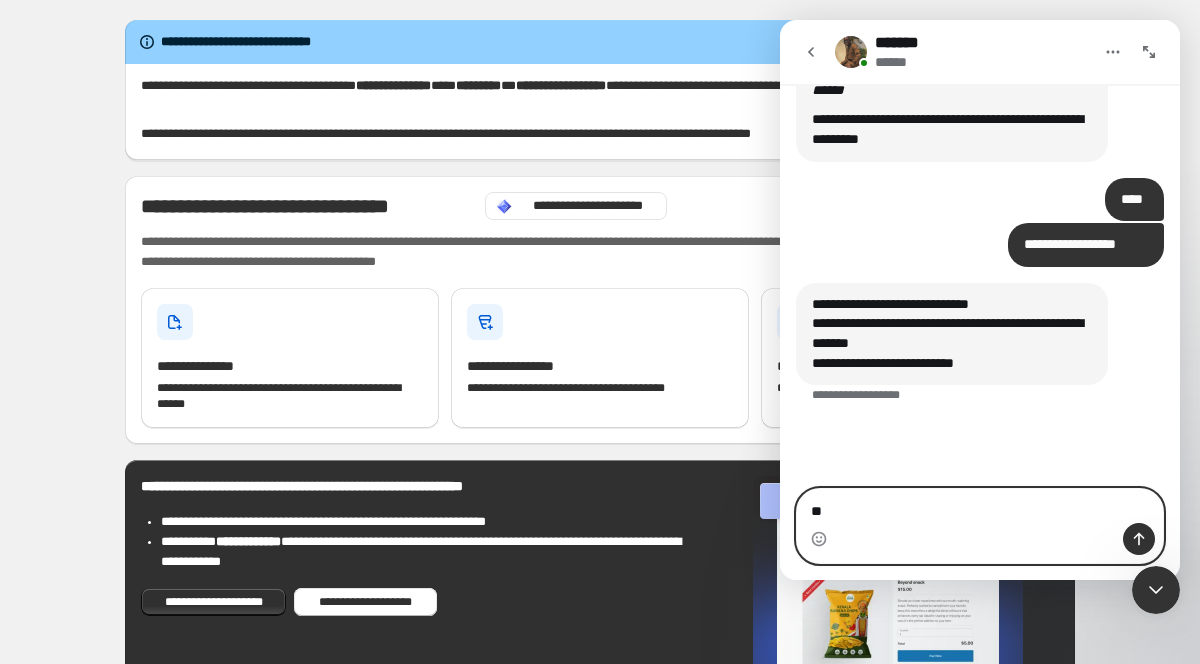 type on "***" 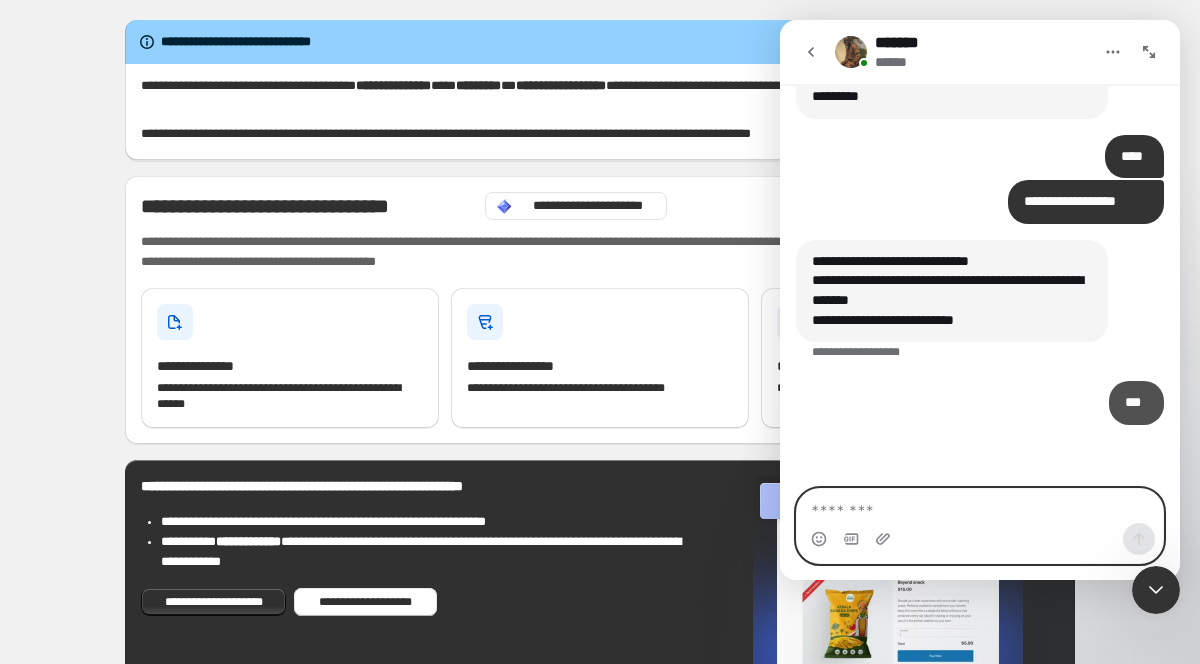 scroll, scrollTop: 1546, scrollLeft: 0, axis: vertical 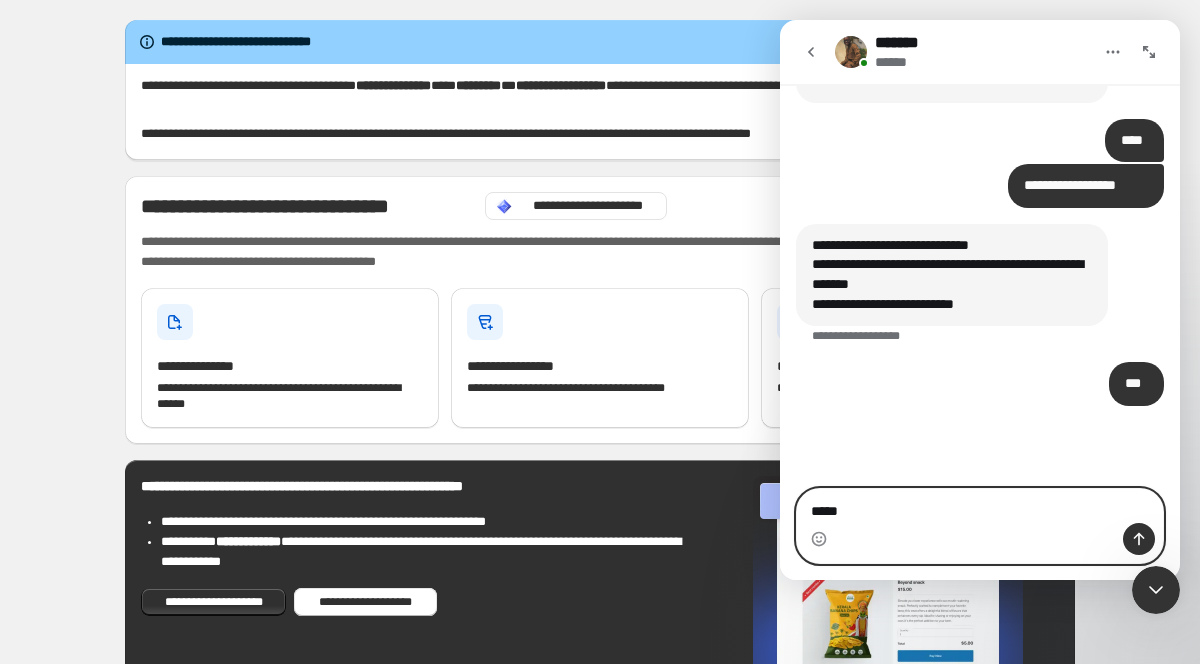 type on "******" 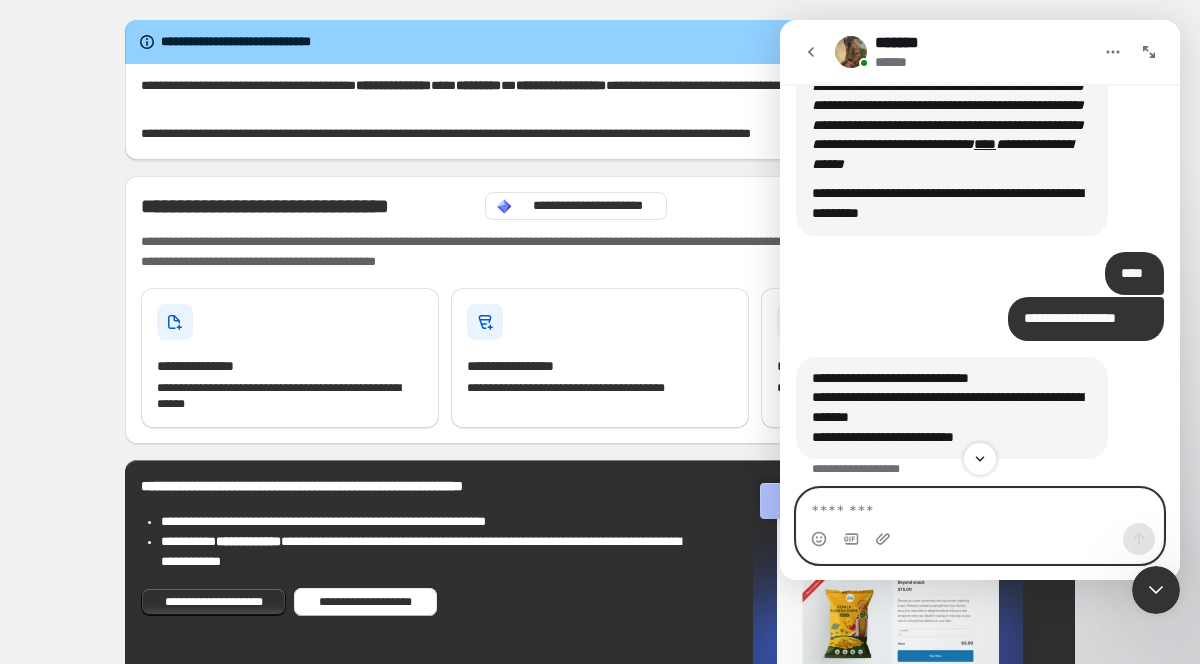 scroll, scrollTop: 1592, scrollLeft: 0, axis: vertical 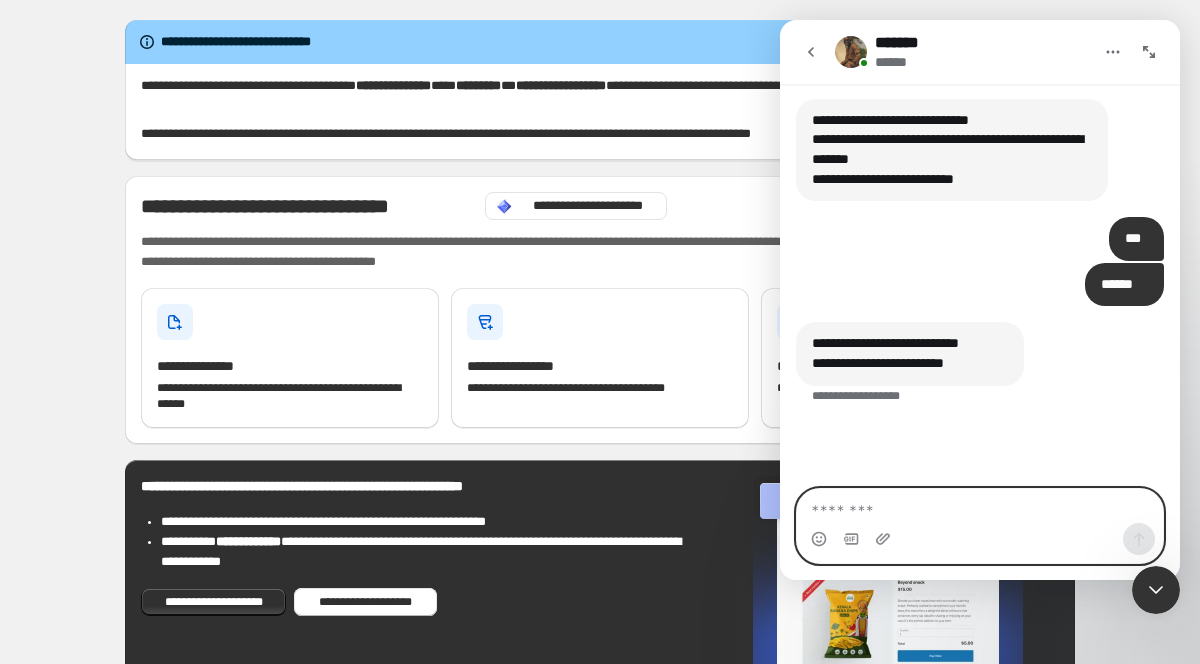 paste on "**********" 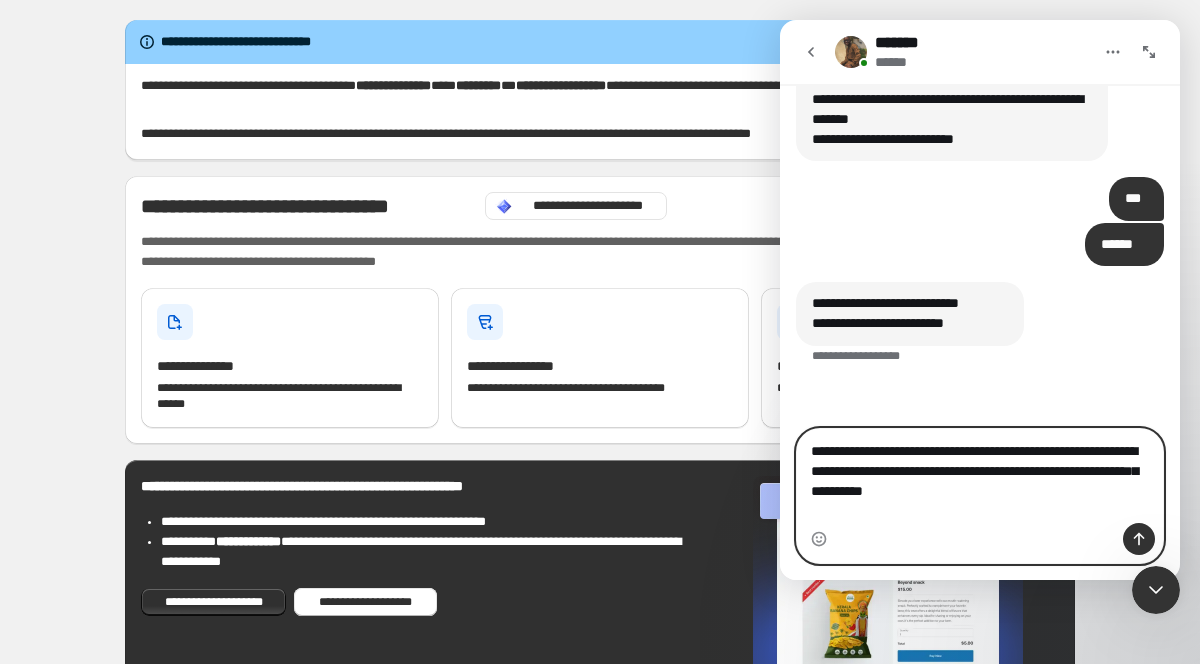 scroll, scrollTop: 1731, scrollLeft: 0, axis: vertical 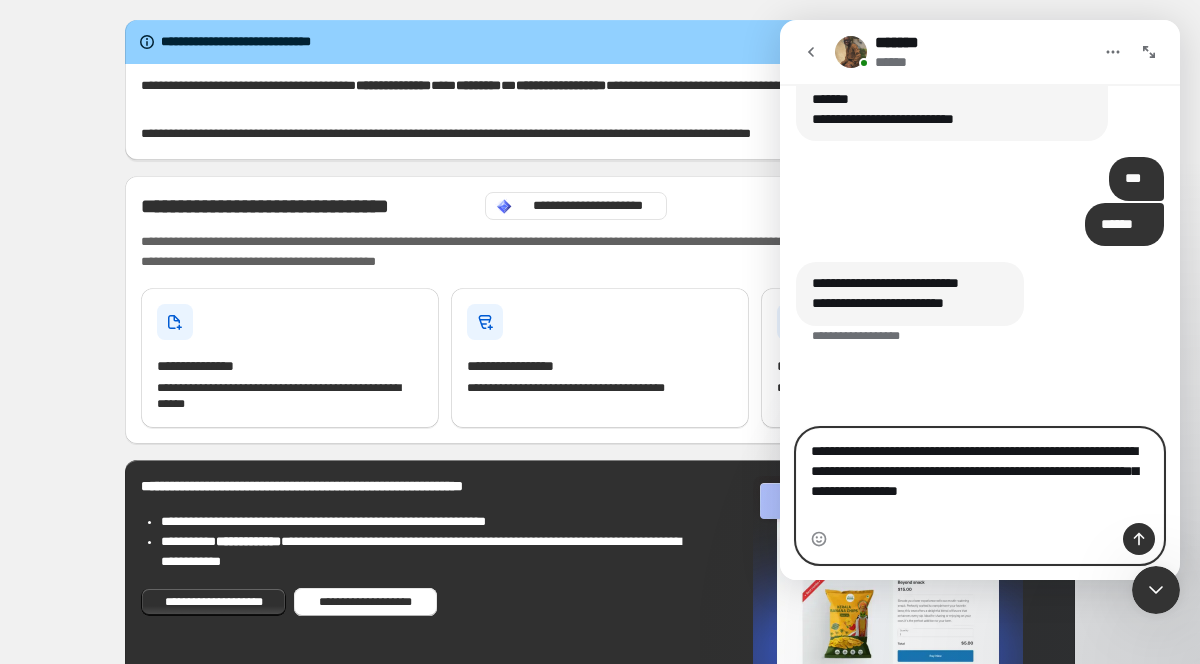 type on "**********" 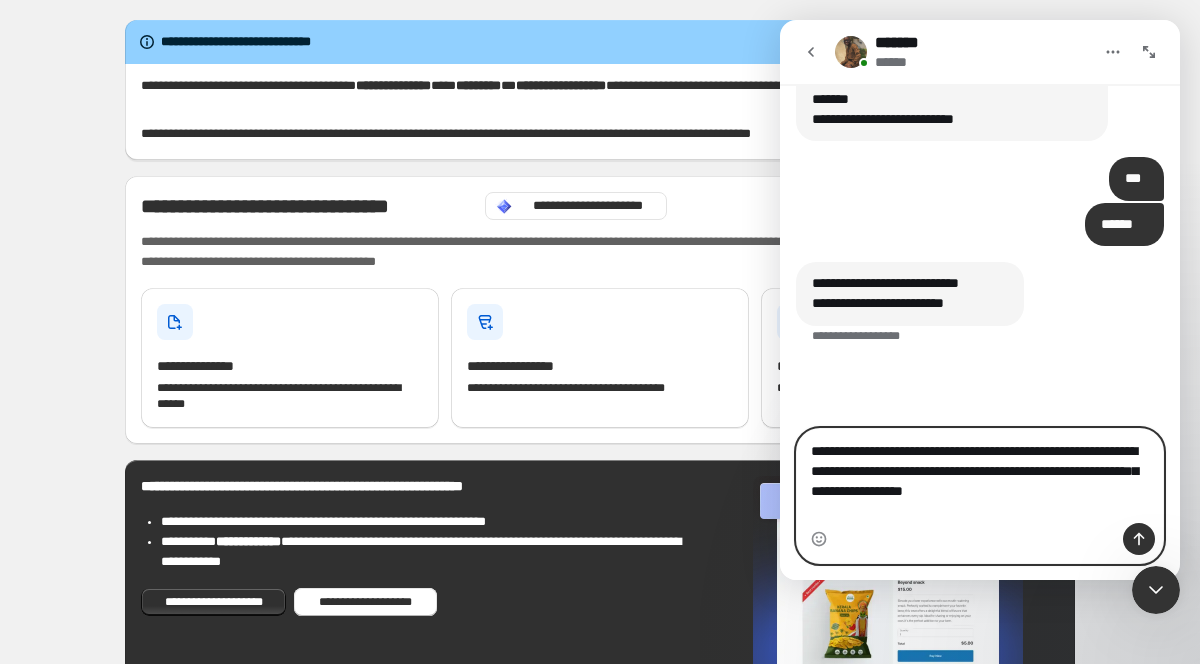 type 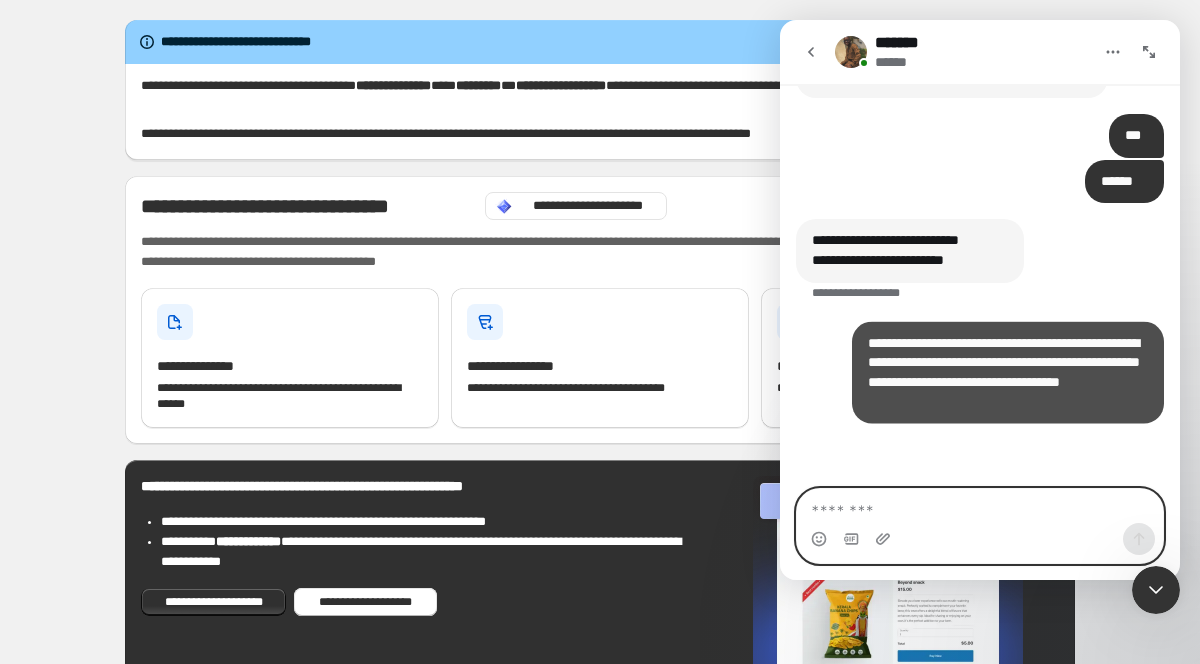 scroll, scrollTop: 1790, scrollLeft: 0, axis: vertical 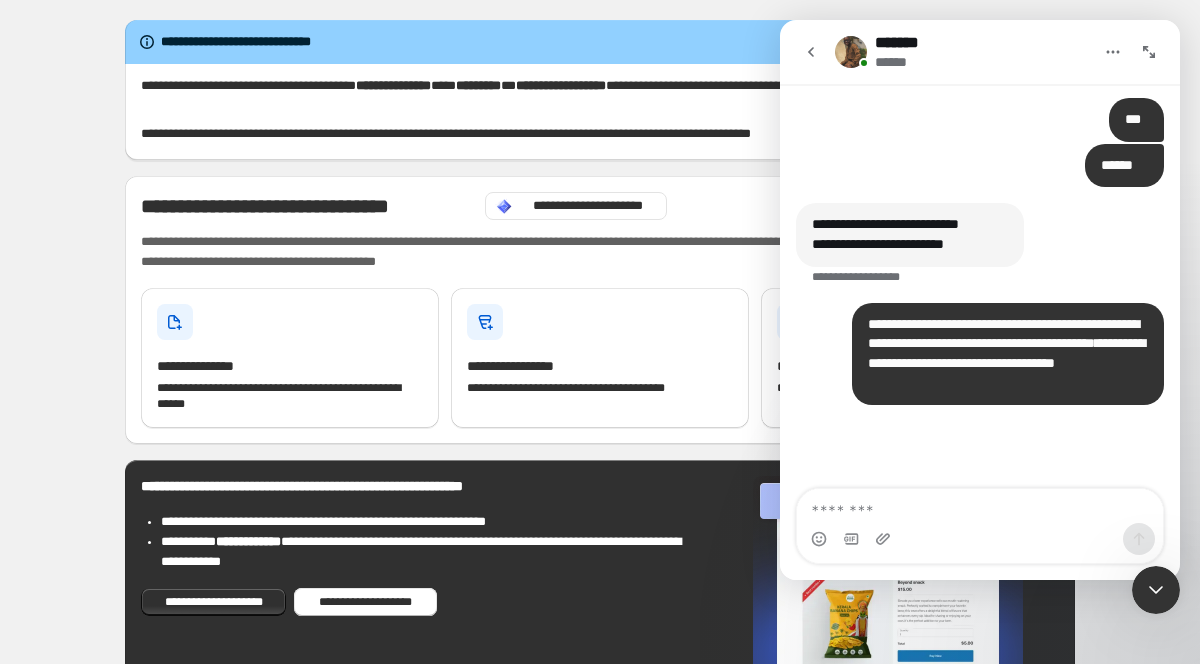 click on "**********" at bounding box center (1003, 334) 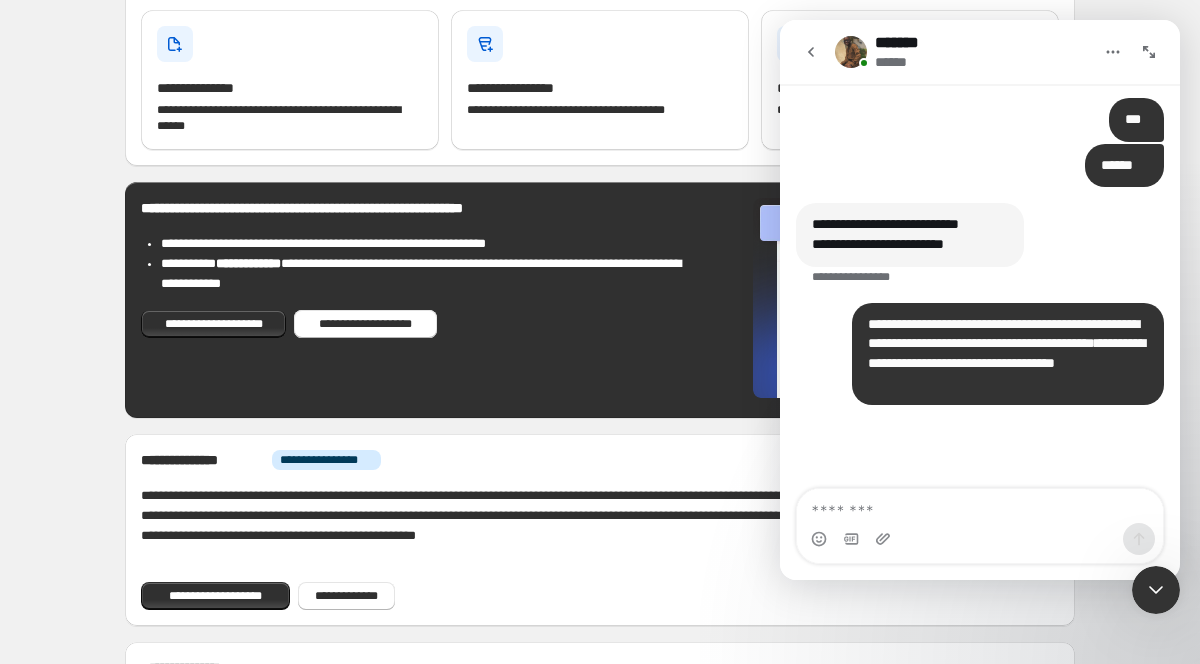 scroll, scrollTop: 0, scrollLeft: 0, axis: both 